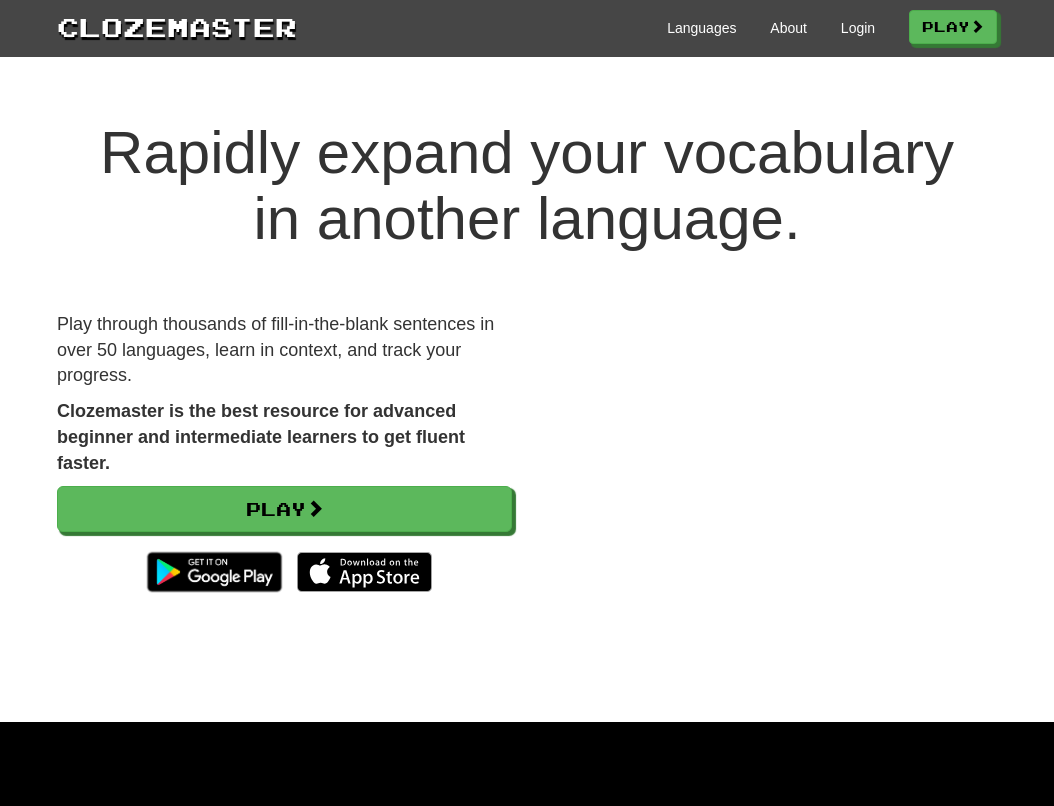 scroll, scrollTop: 0, scrollLeft: 0, axis: both 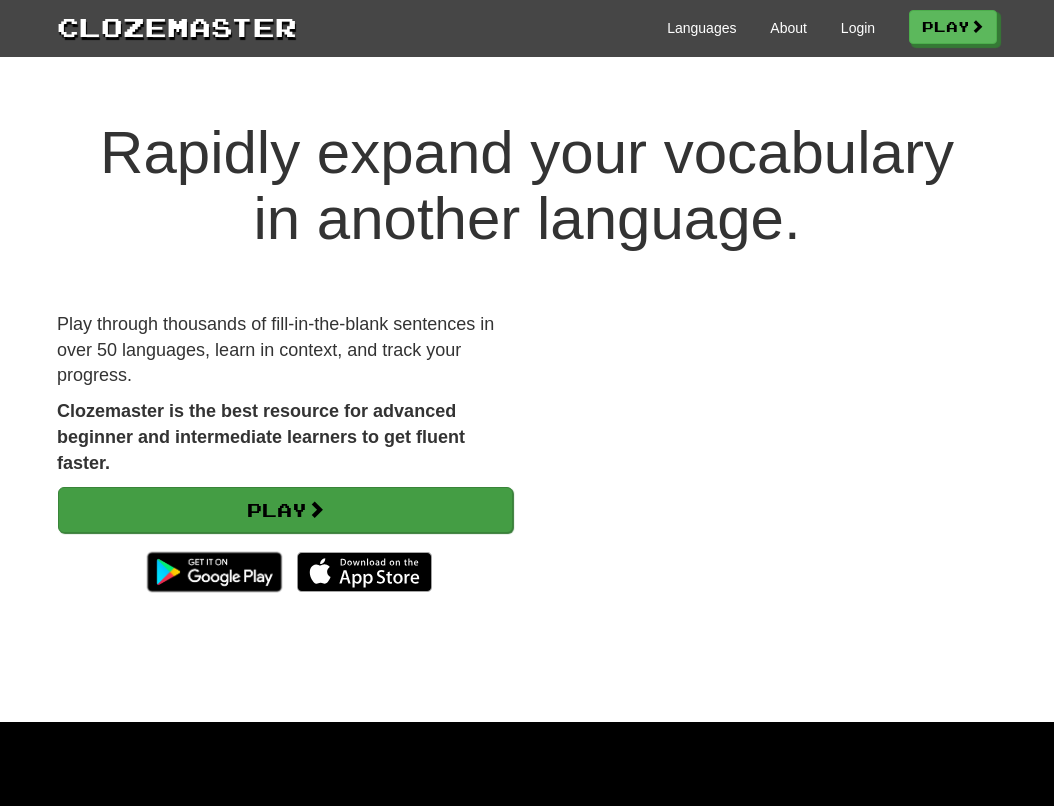 click on "Play" at bounding box center (285, 510) 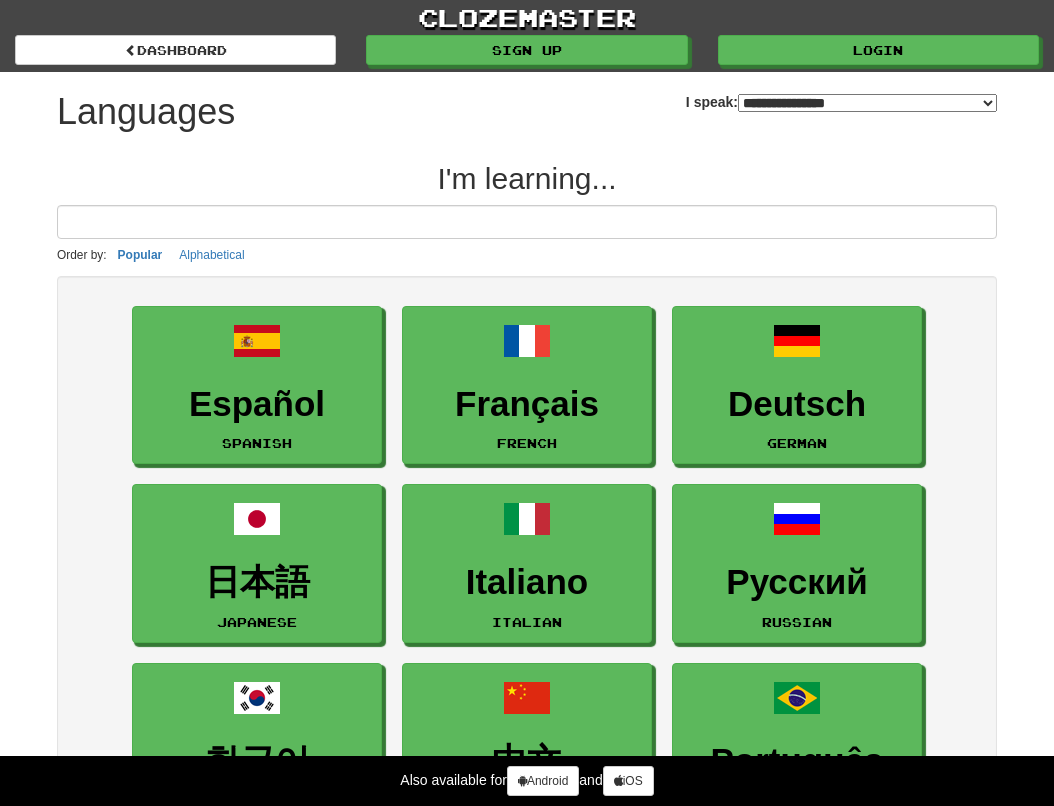 select on "*******" 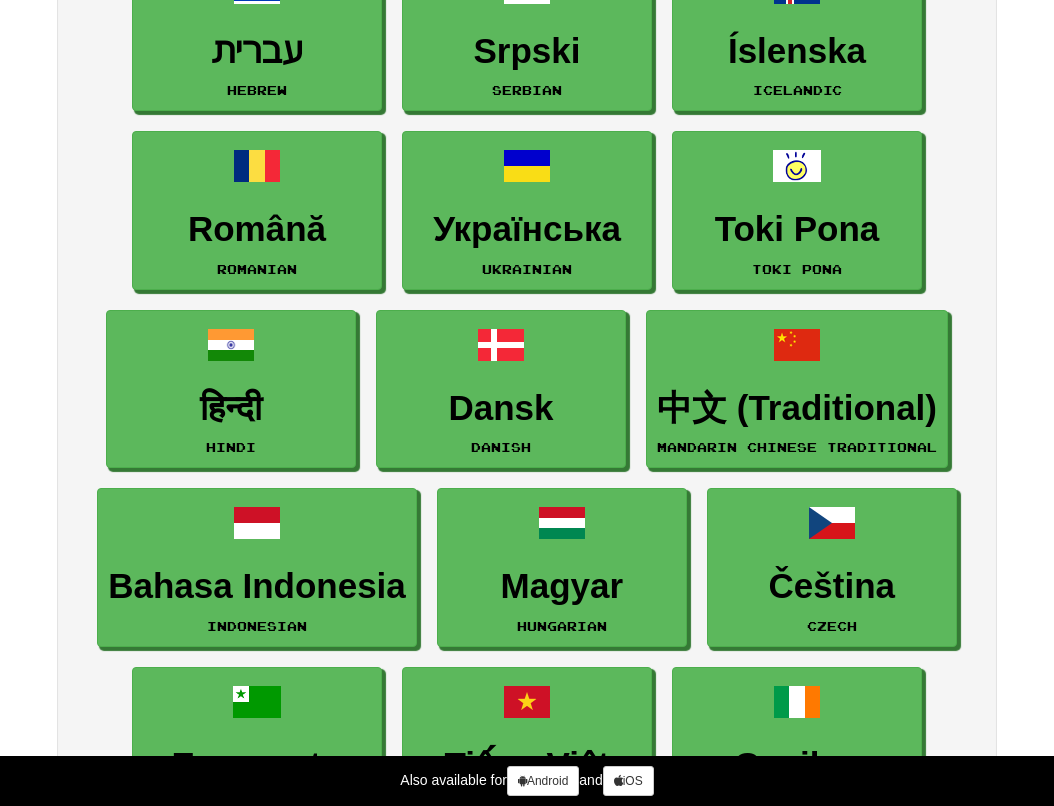 scroll, scrollTop: 1772, scrollLeft: 0, axis: vertical 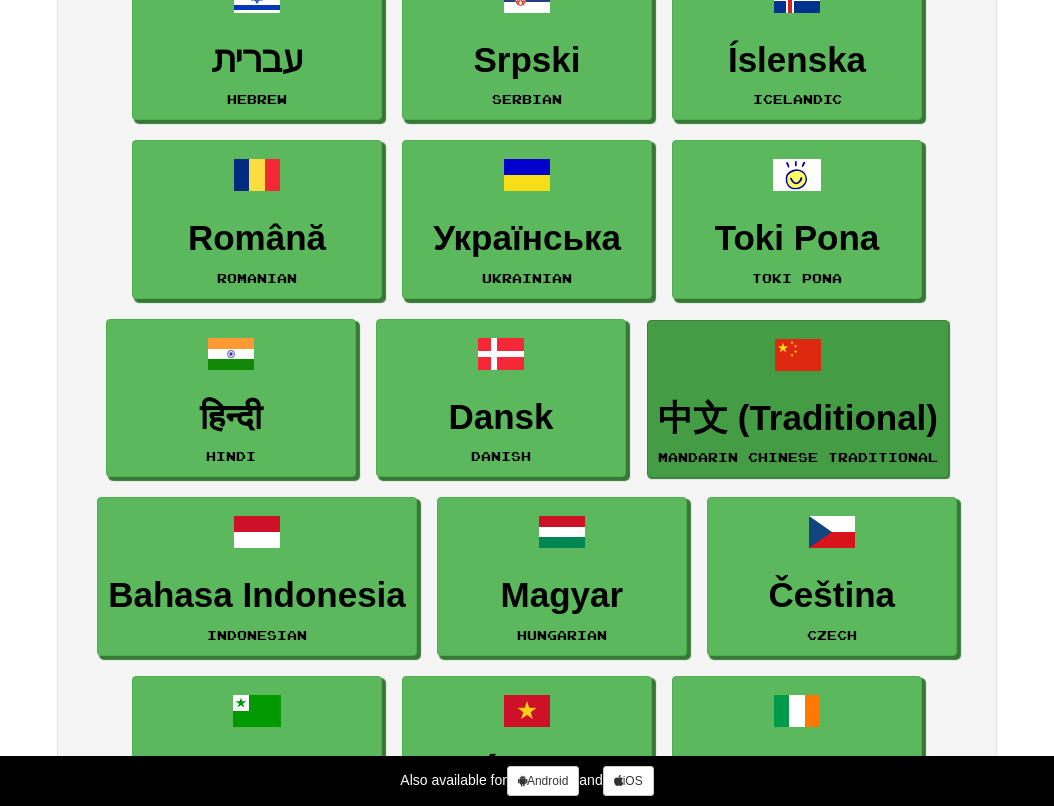 click on "中文 (Traditional)" at bounding box center [798, 418] 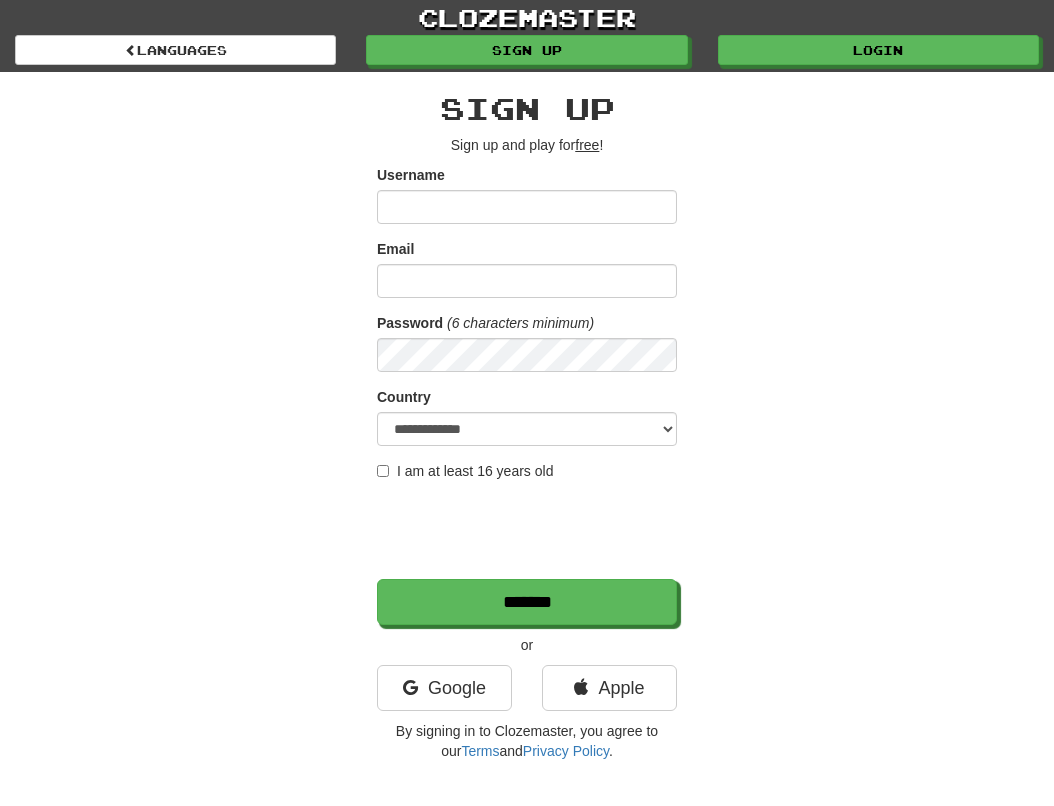 scroll, scrollTop: 0, scrollLeft: 0, axis: both 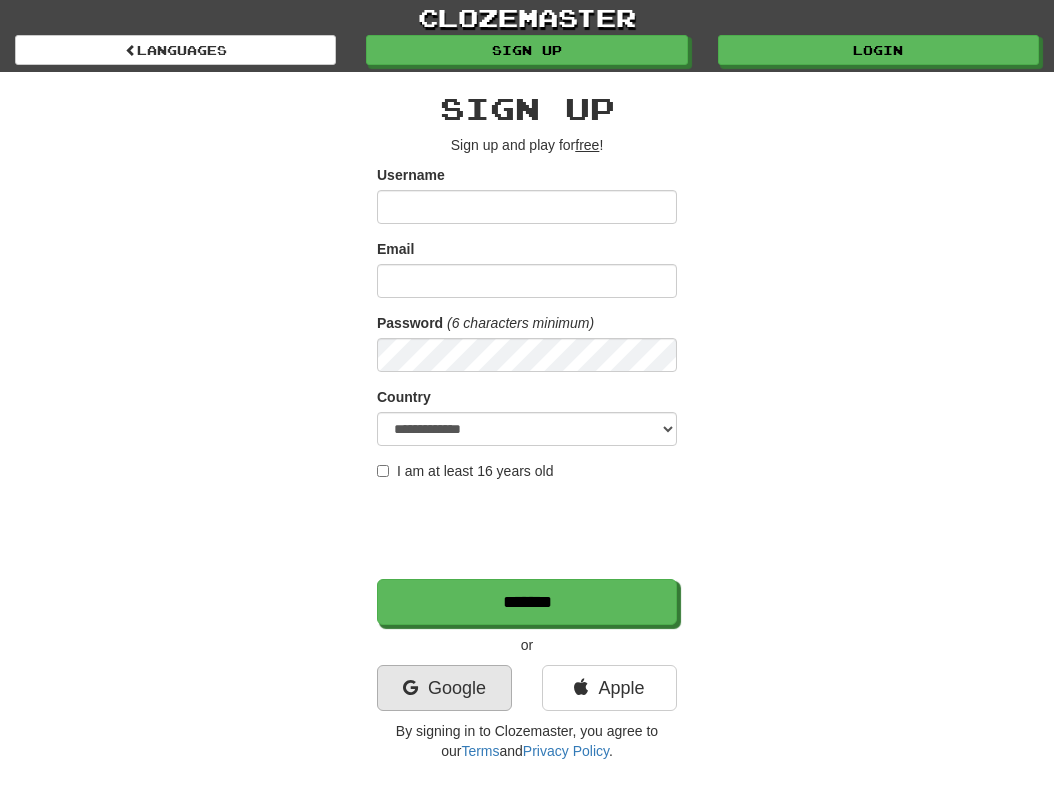 click on "Google" at bounding box center [444, 688] 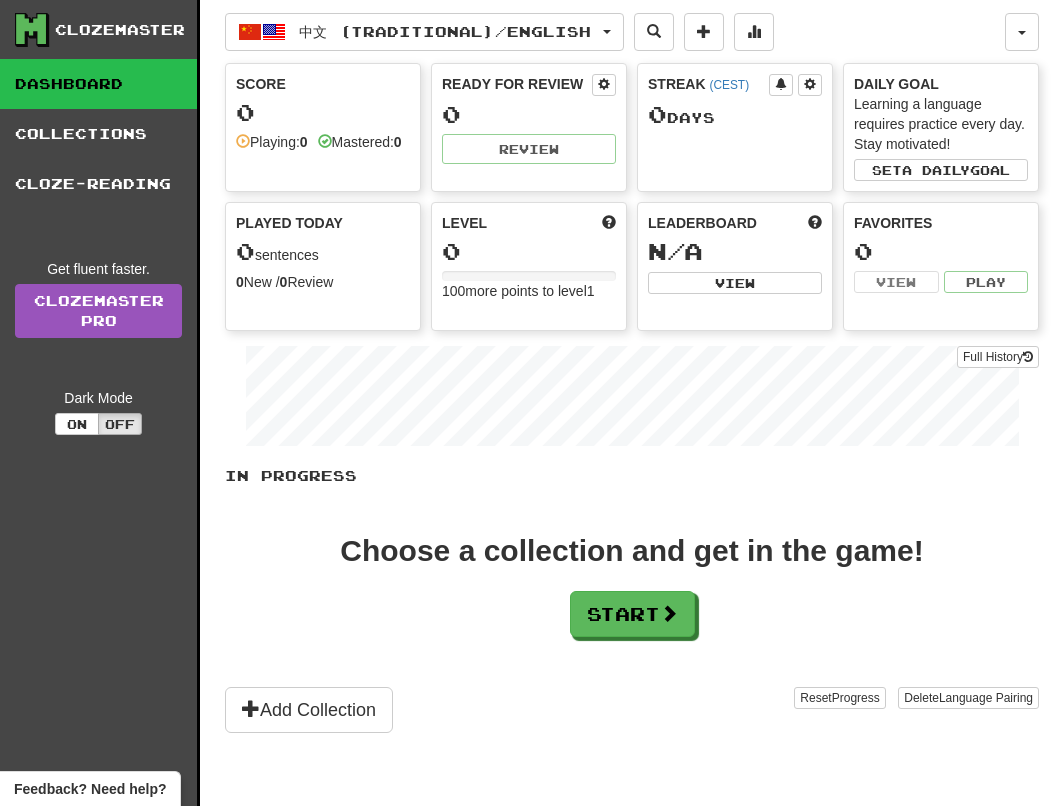 scroll, scrollTop: 0, scrollLeft: 0, axis: both 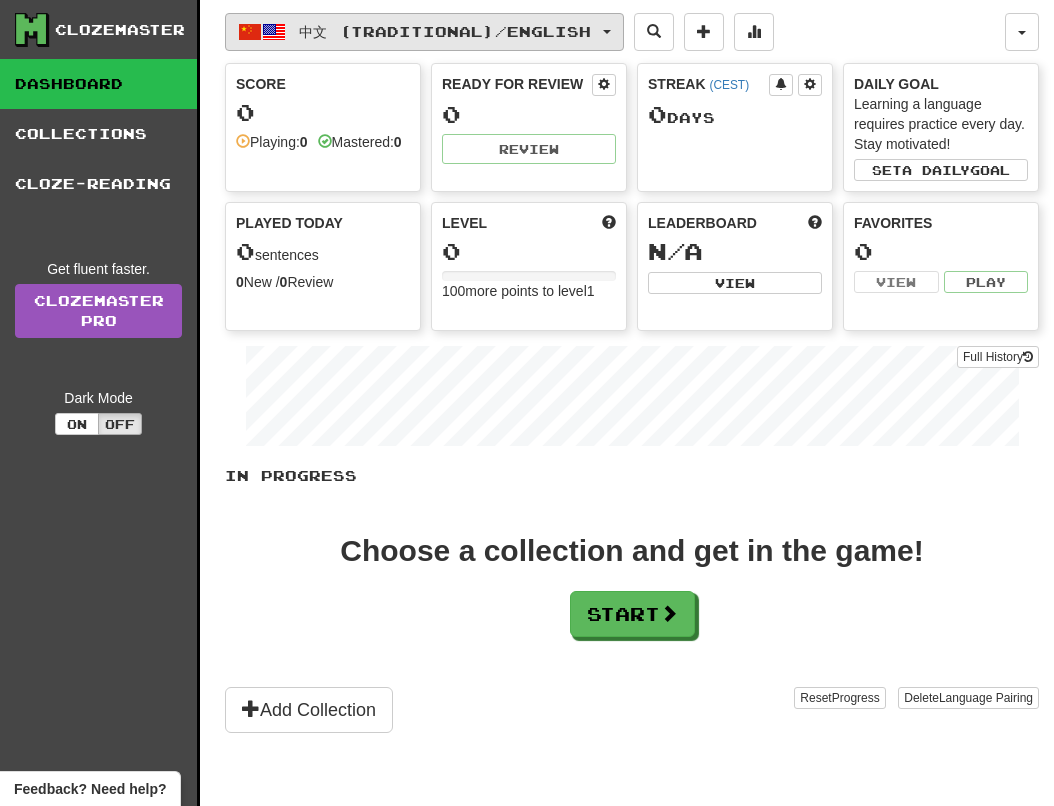 click on "中文 (Traditional)  /  English" at bounding box center [424, 32] 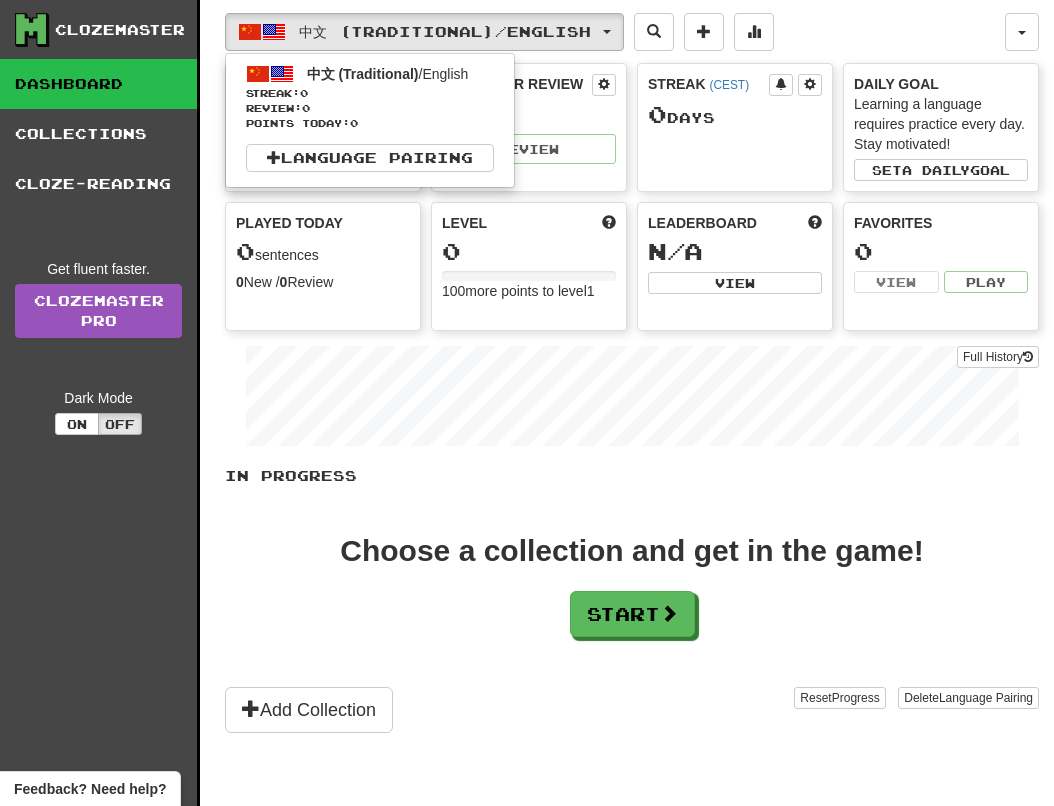 click on "In Progress Choose a collection and get in the game! Start   Add Collection Reset  Progress Delete  Language Pairing Dark Mode On Off" at bounding box center [632, 599] 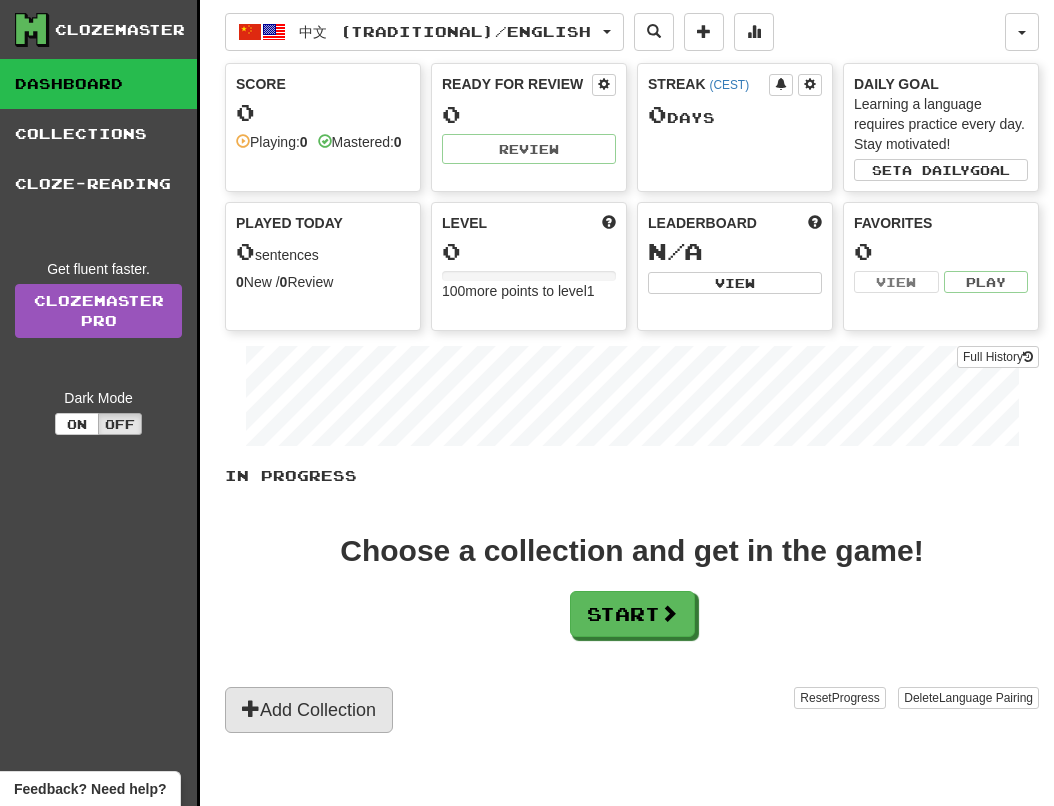 click on "Add Collection" at bounding box center (309, 710) 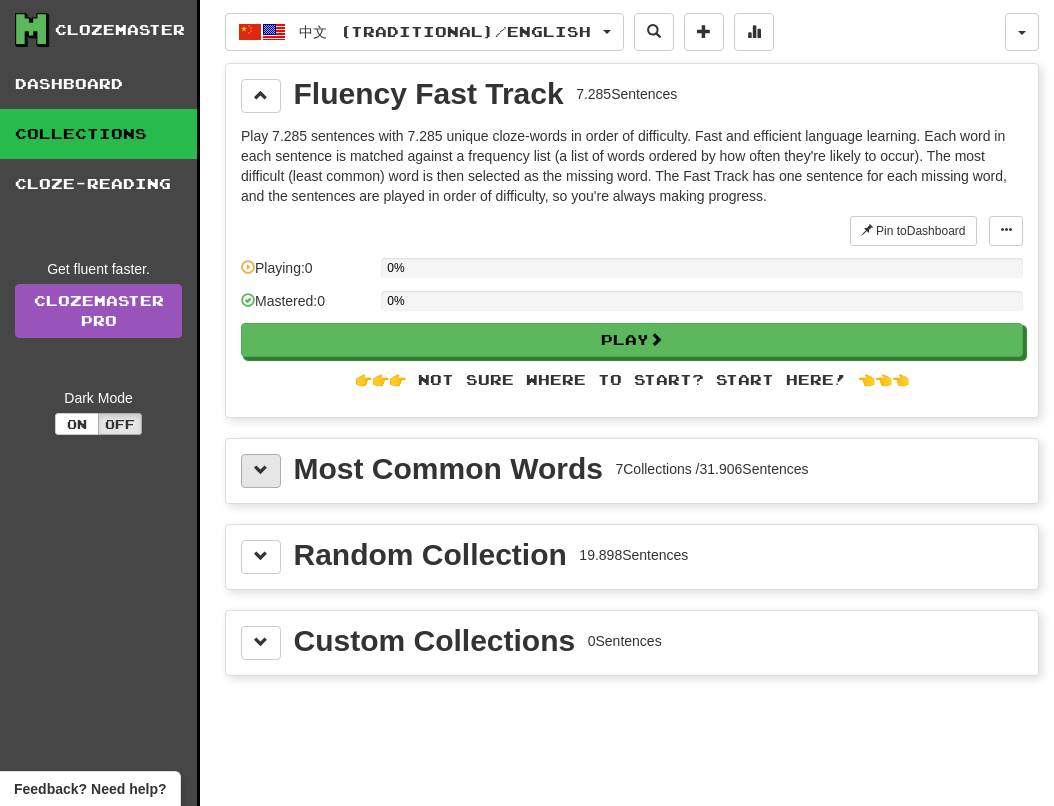 click at bounding box center (261, 471) 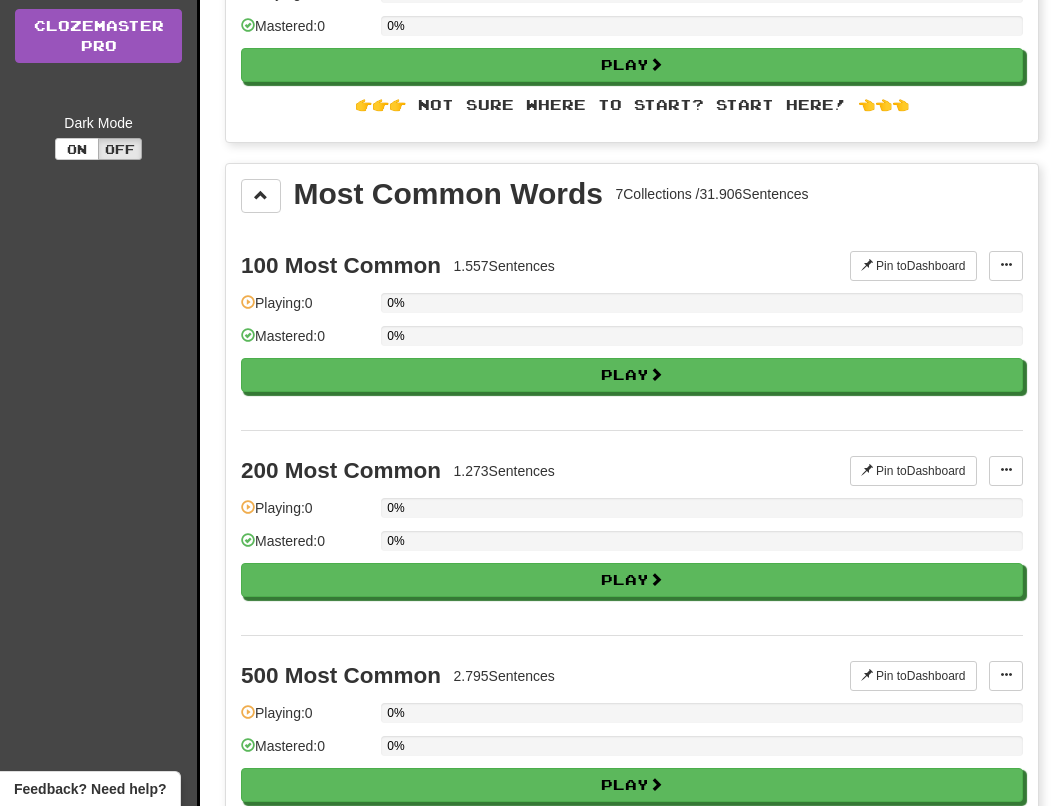 scroll, scrollTop: 299, scrollLeft: 0, axis: vertical 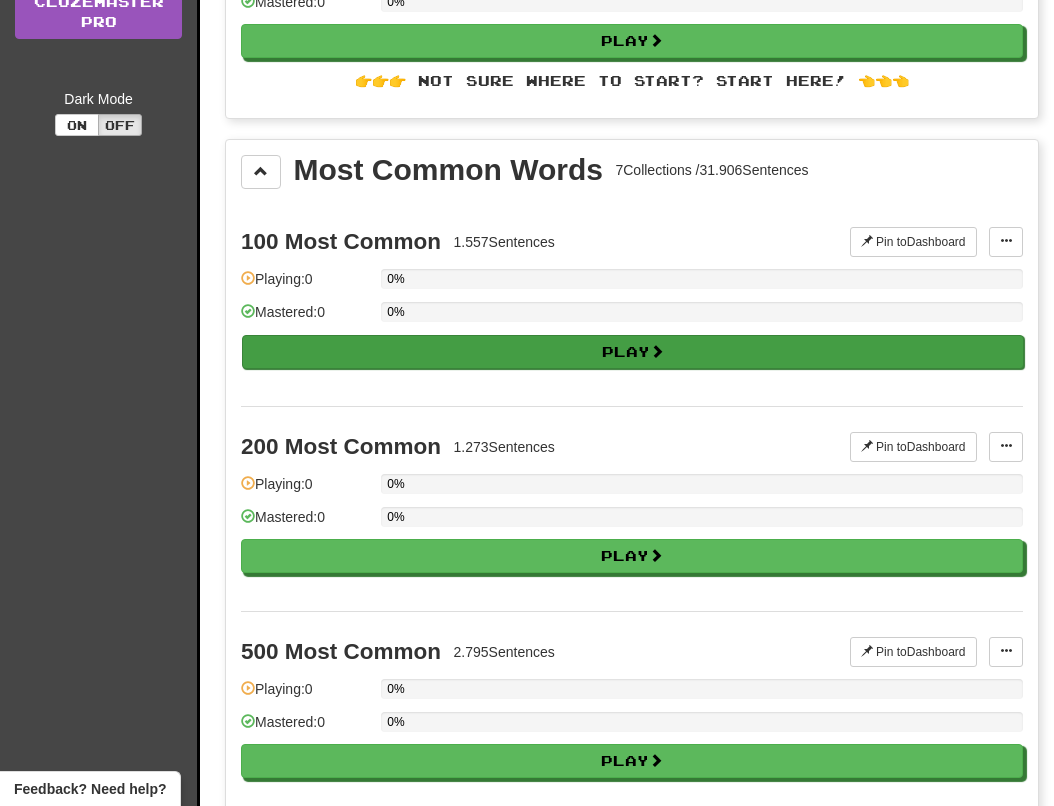 click on "Play" at bounding box center (633, 352) 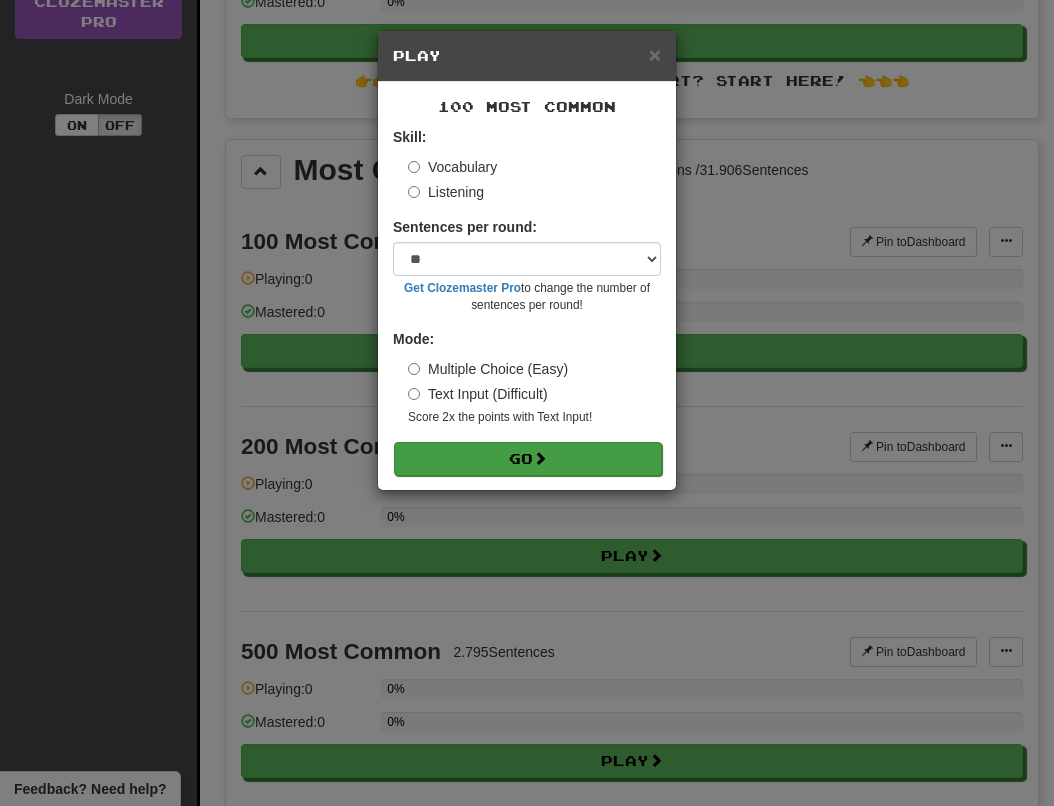 click at bounding box center (540, 458) 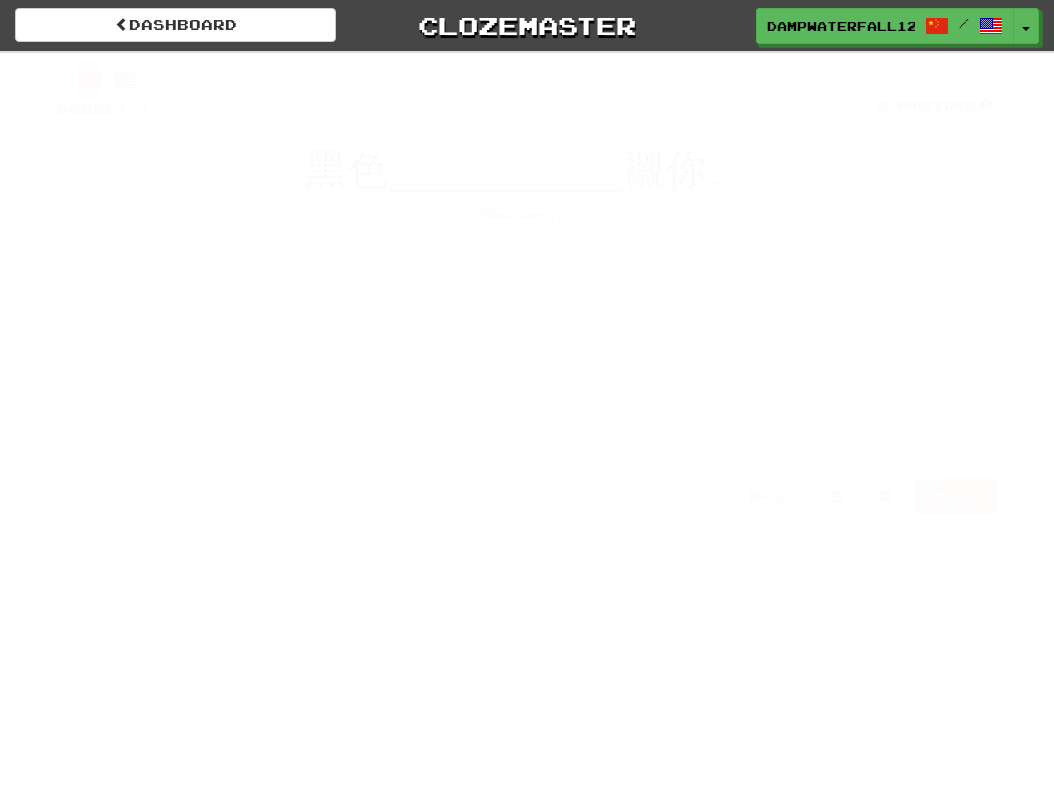 scroll, scrollTop: 0, scrollLeft: 0, axis: both 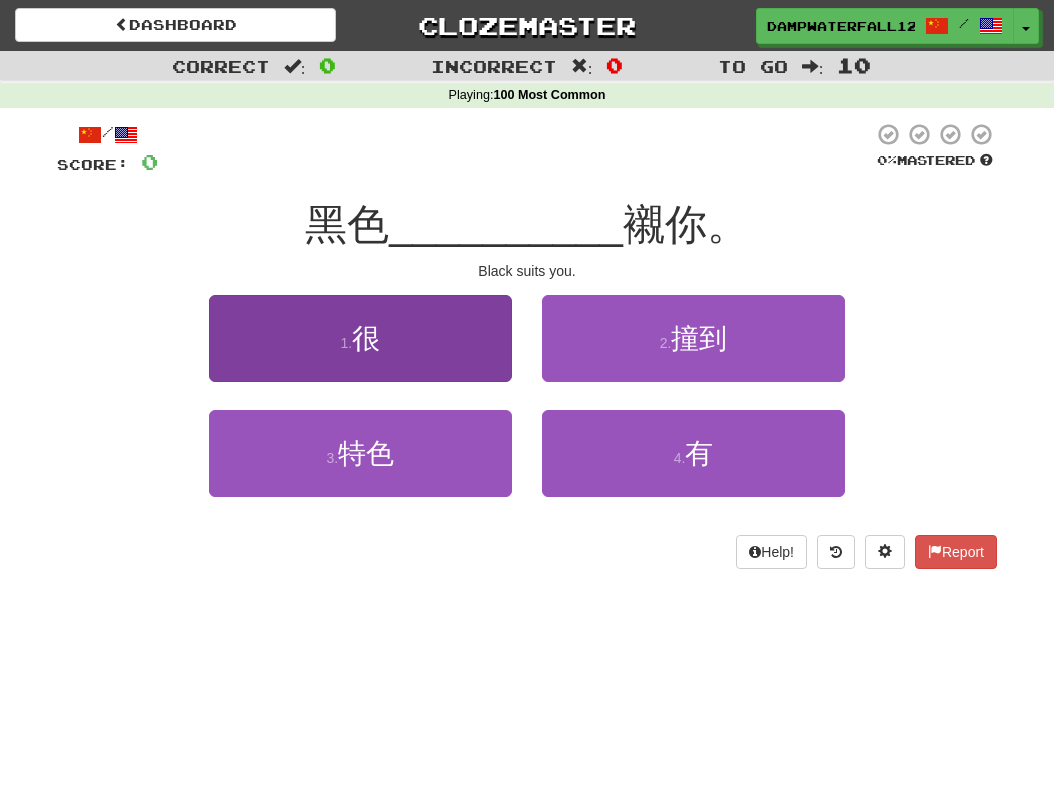 click on "1 .  很" at bounding box center [360, 338] 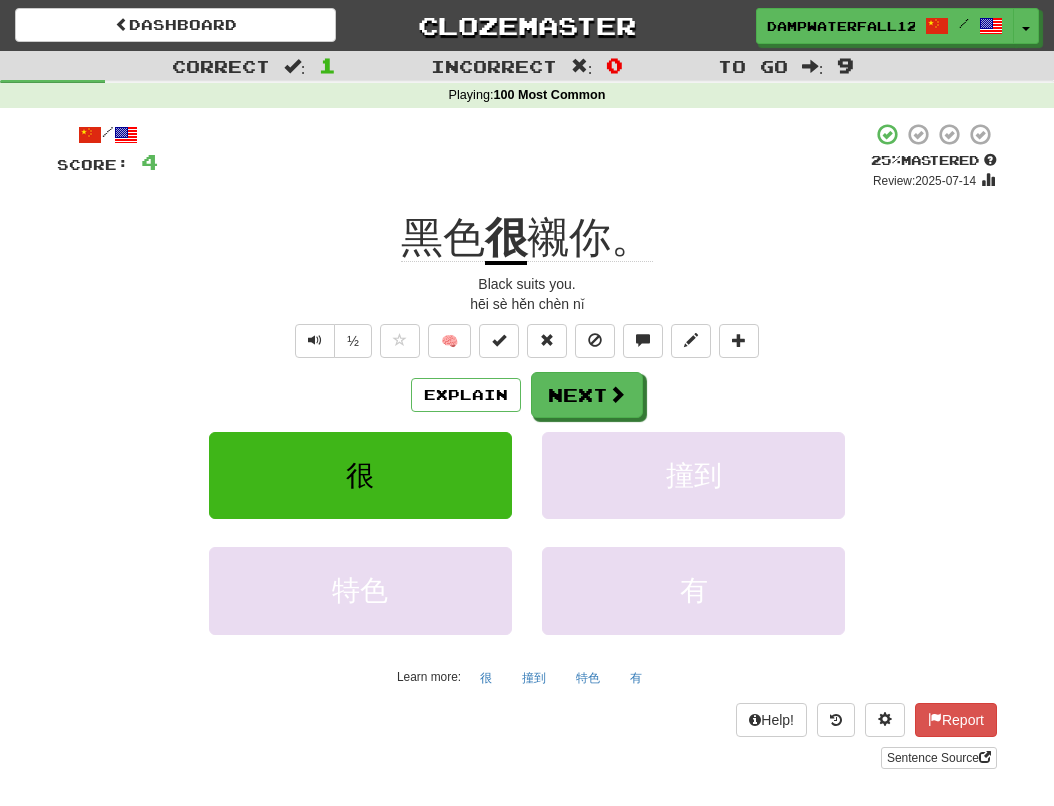 click on "襯你。" 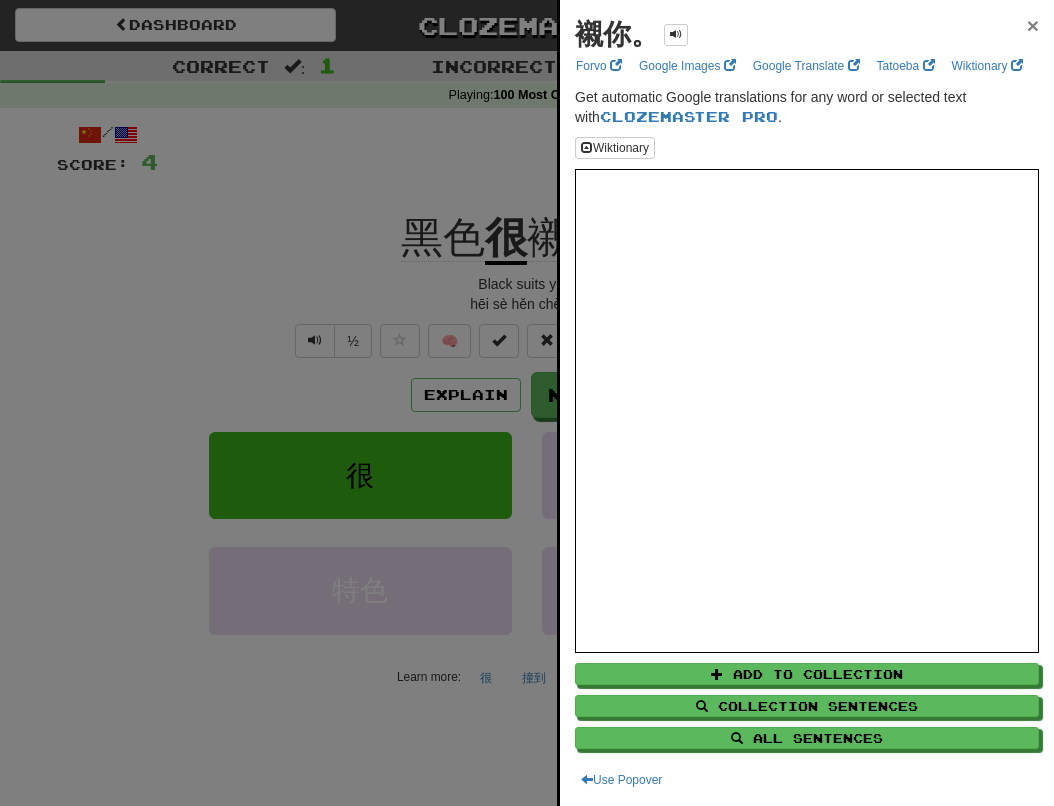 click on "×" at bounding box center (1033, 25) 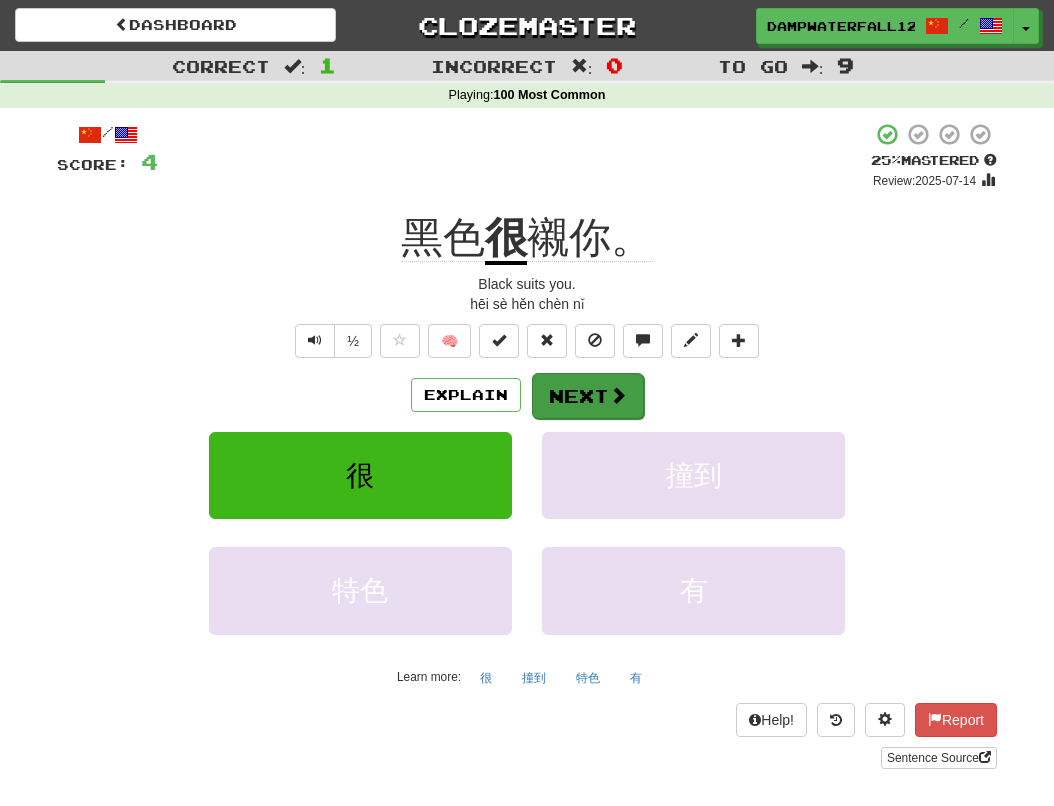 click on "Next" at bounding box center (588, 396) 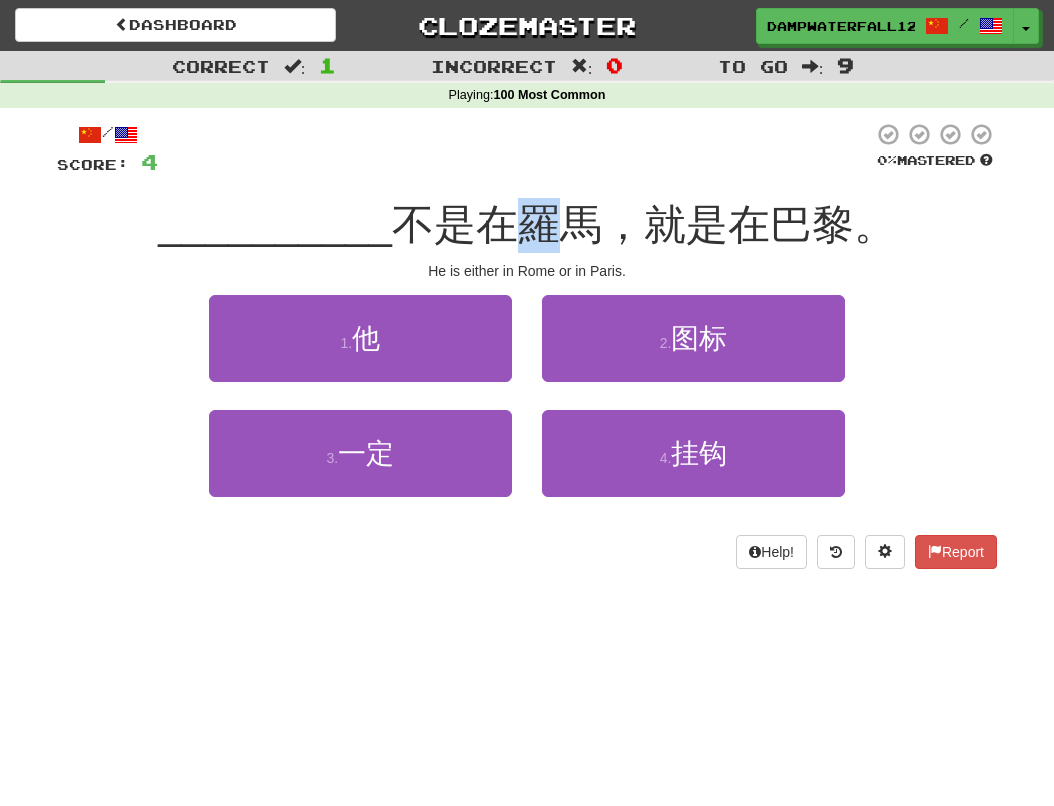 drag, startPoint x: 510, startPoint y: 227, endPoint x: 543, endPoint y: 231, distance: 33.24154 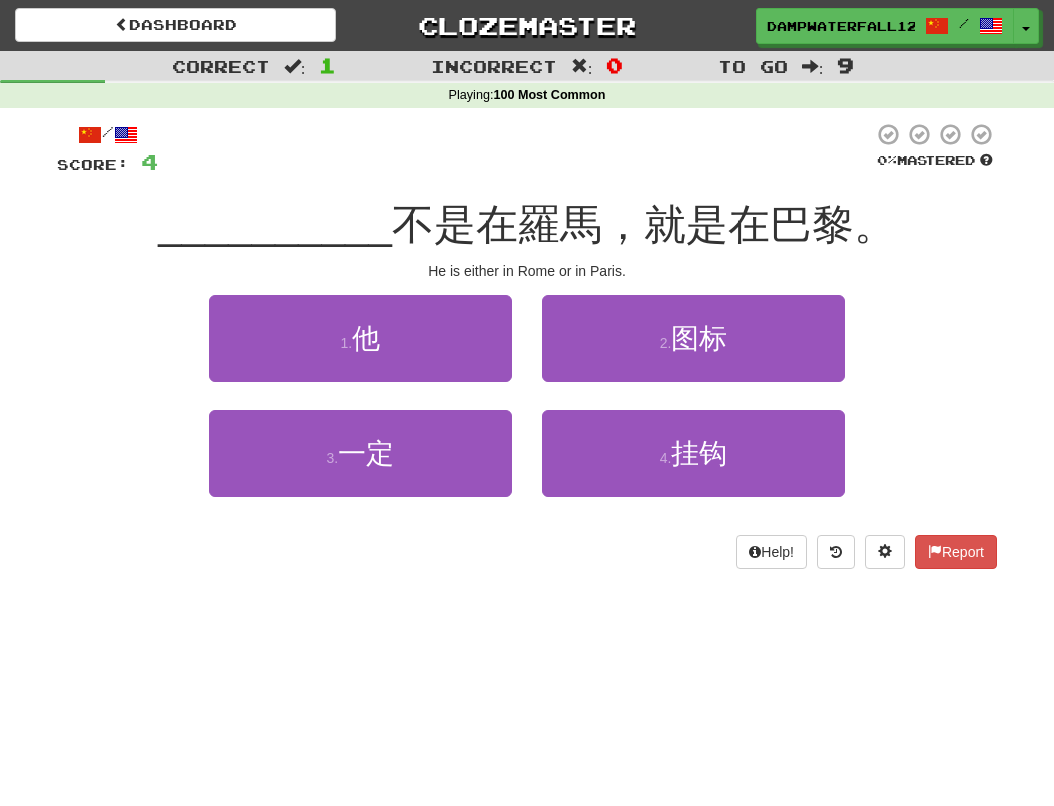click on "不是在羅馬，就是在巴黎。" at bounding box center [644, 224] 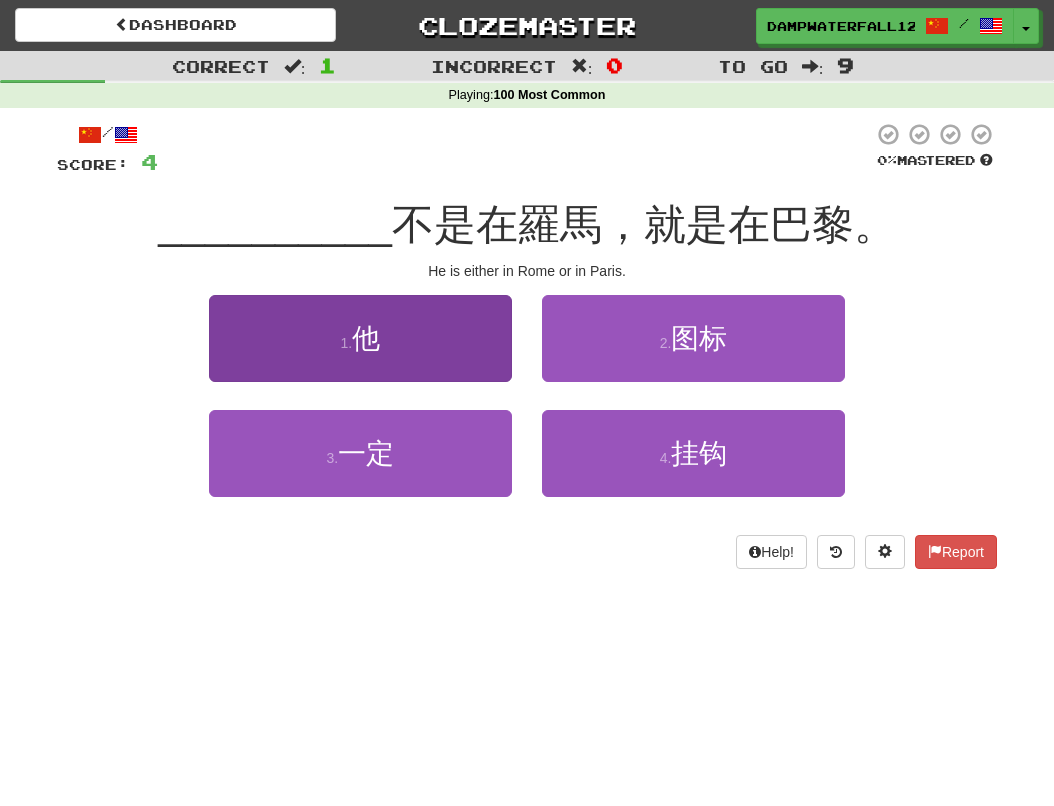 click on "1 .  他" at bounding box center (360, 338) 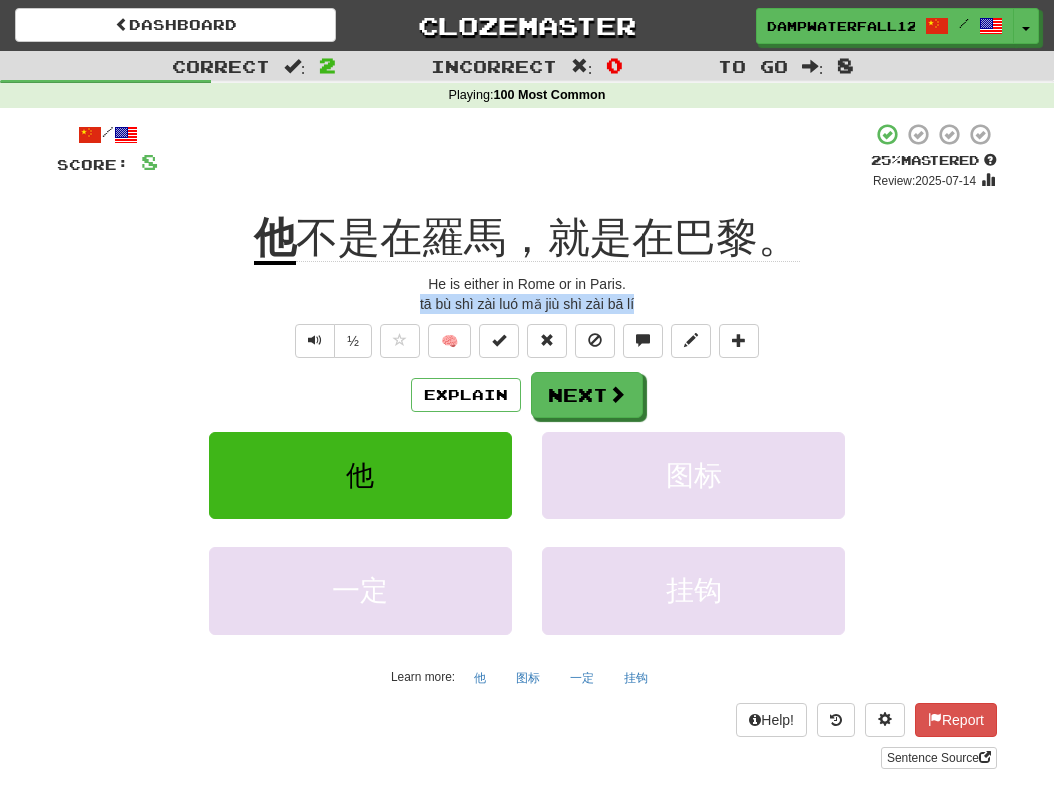 drag, startPoint x: 640, startPoint y: 302, endPoint x: 411, endPoint y: 303, distance: 229.00218 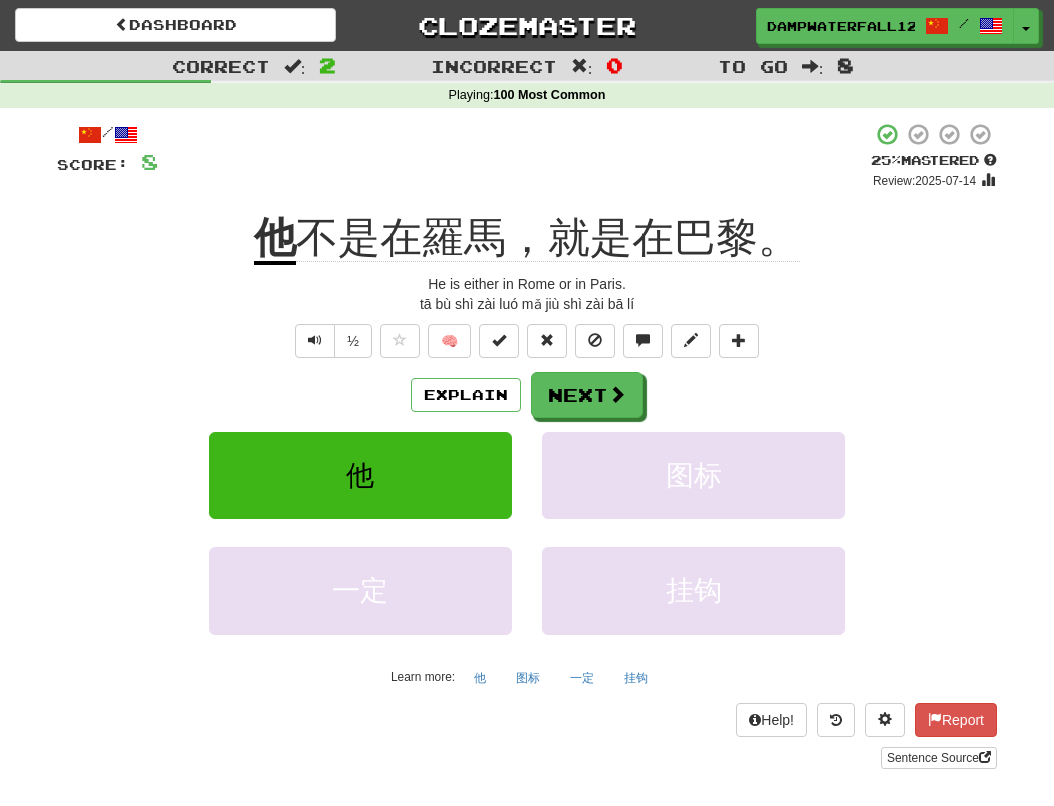 click on "He is either in Rome or in Paris." at bounding box center (527, 284) 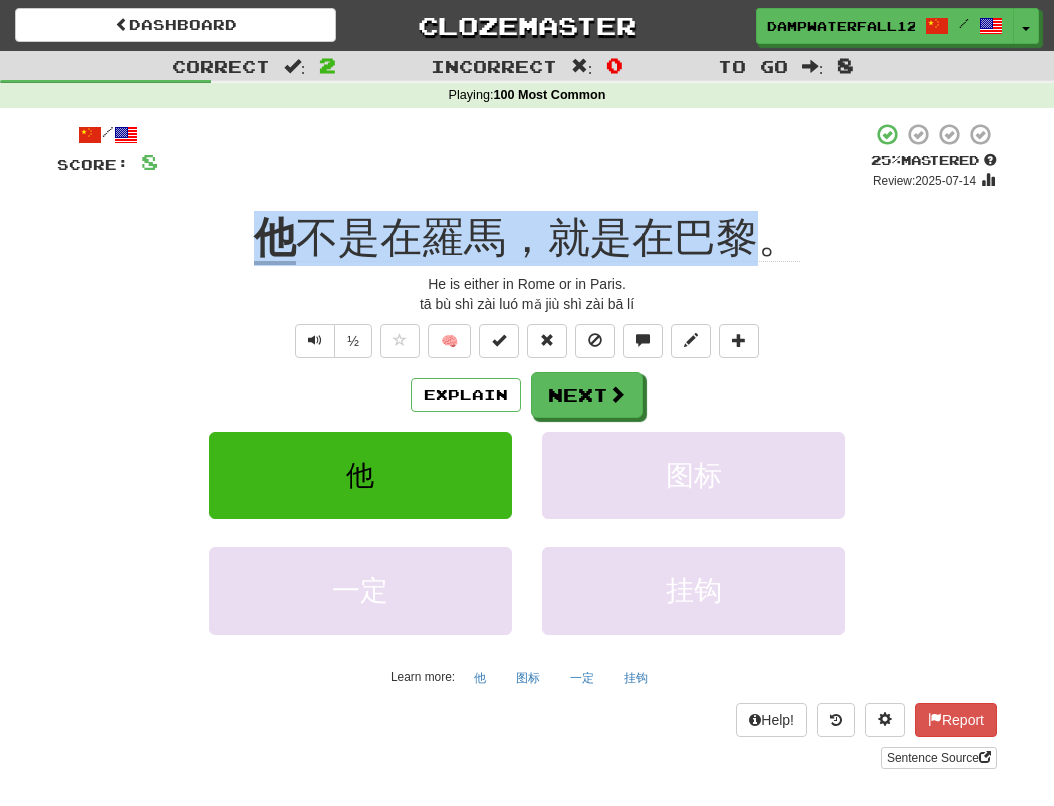 drag, startPoint x: 757, startPoint y: 230, endPoint x: 263, endPoint y: 238, distance: 494.06476 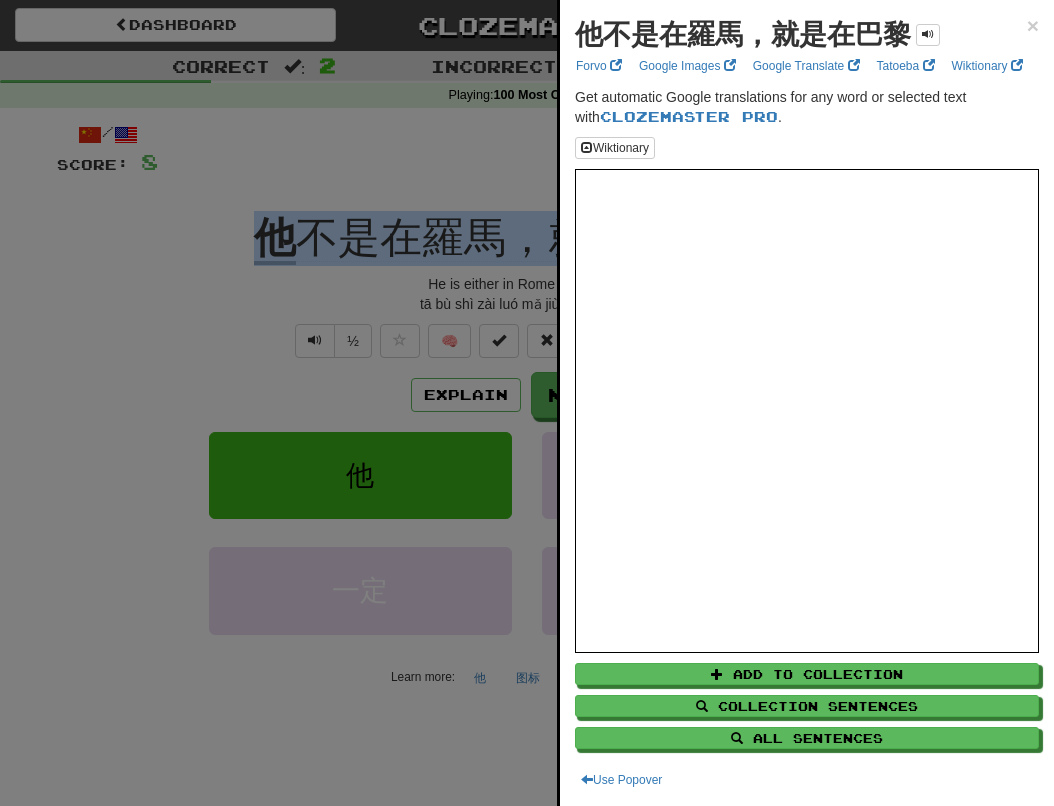 copy on "他 不是在羅馬，就是在巴黎" 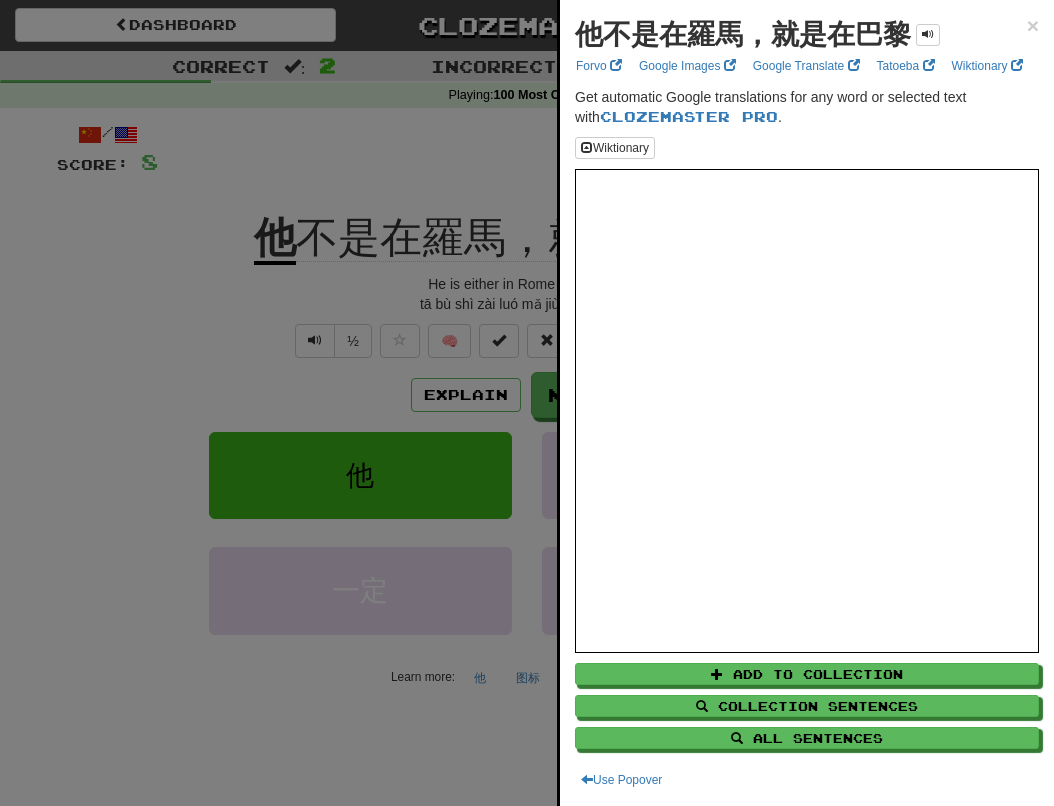 click at bounding box center (527, 403) 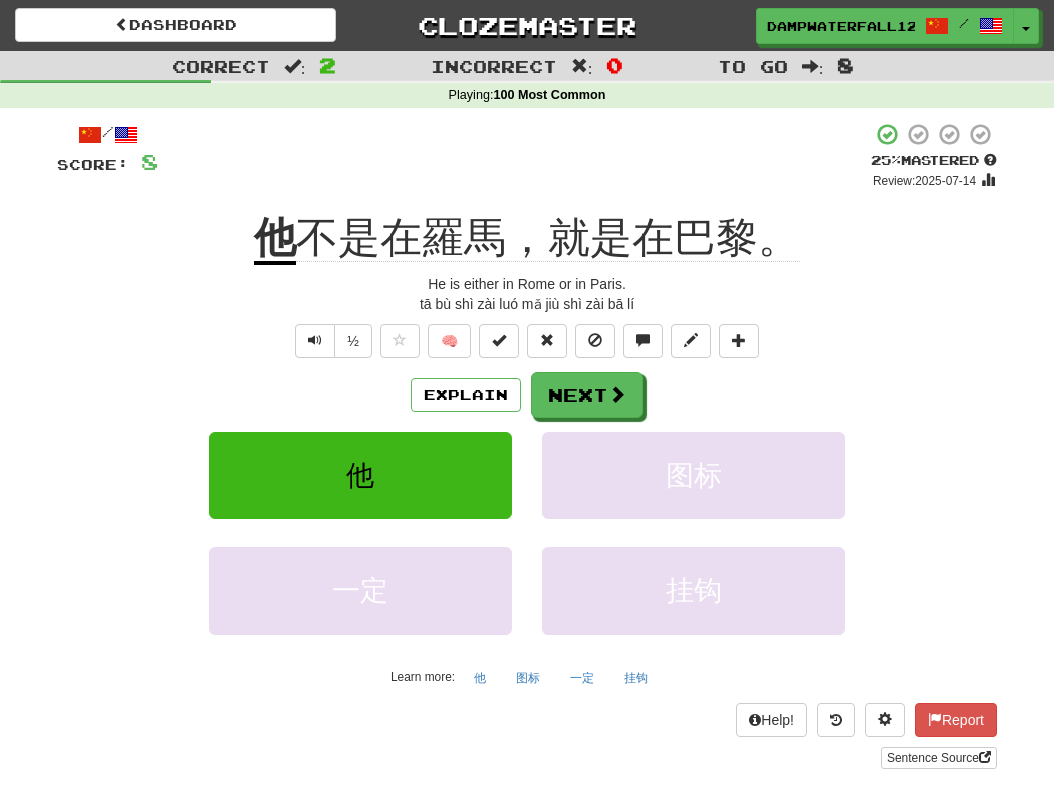 click on "不是在羅馬，就是在巴黎。" 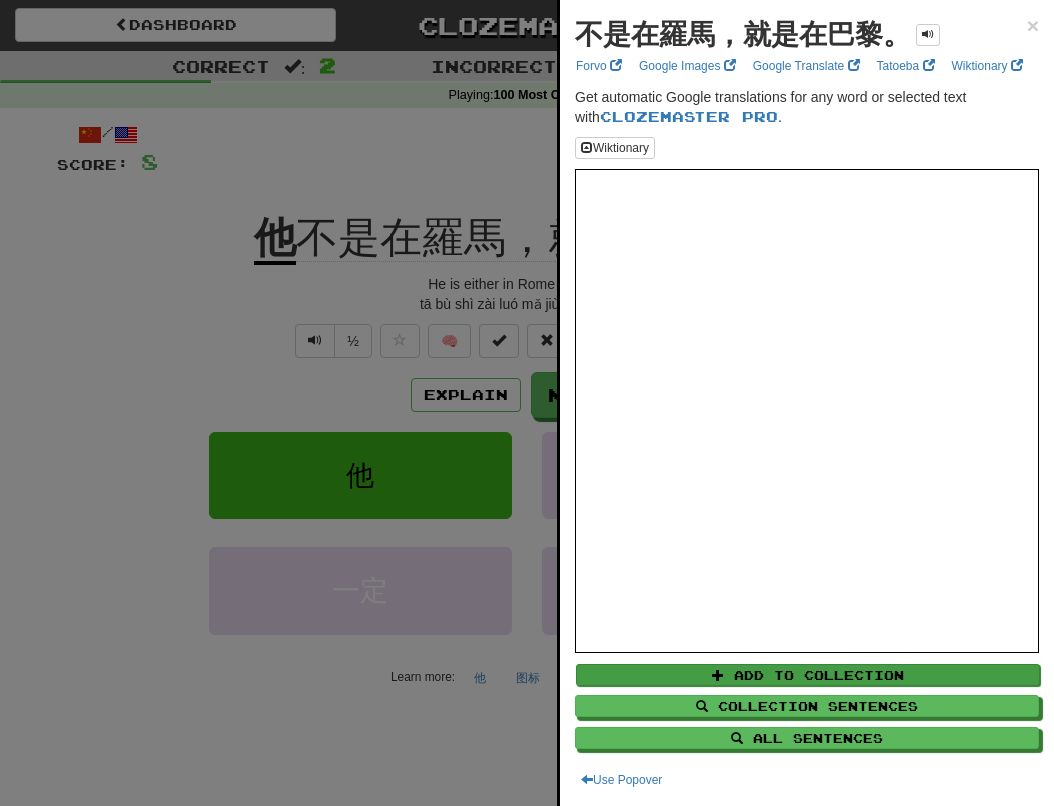 click on "Add to Collection" at bounding box center (808, 675) 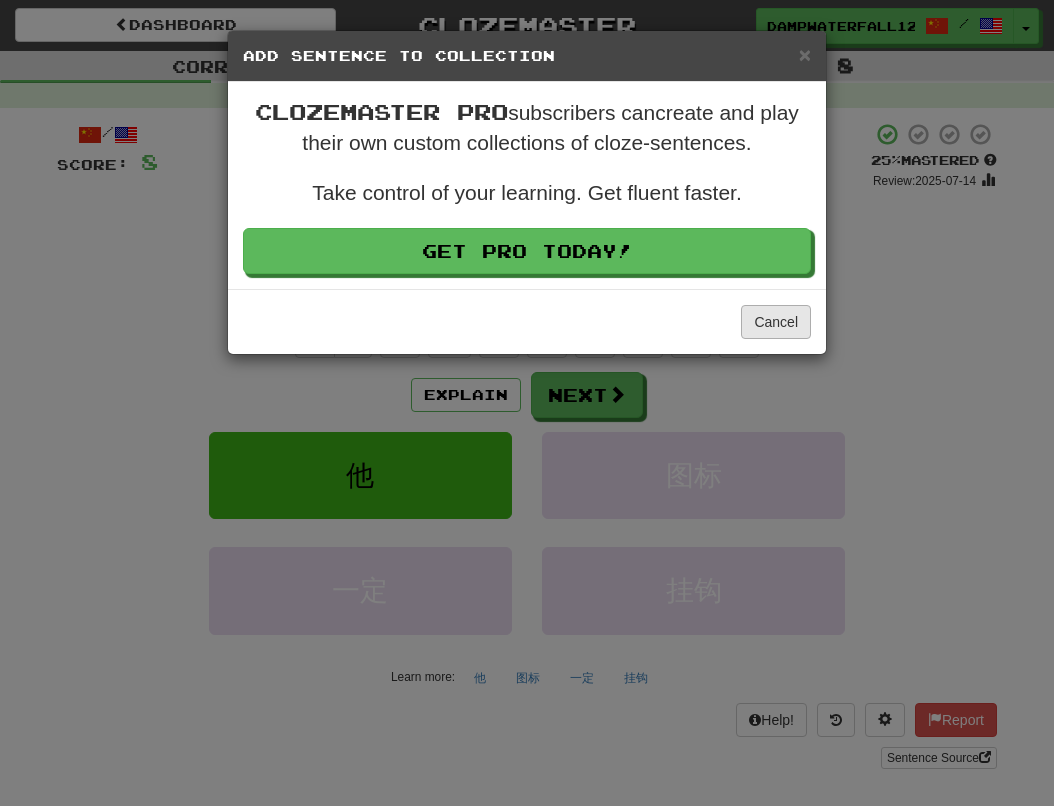 click on "Cancel" at bounding box center (776, 322) 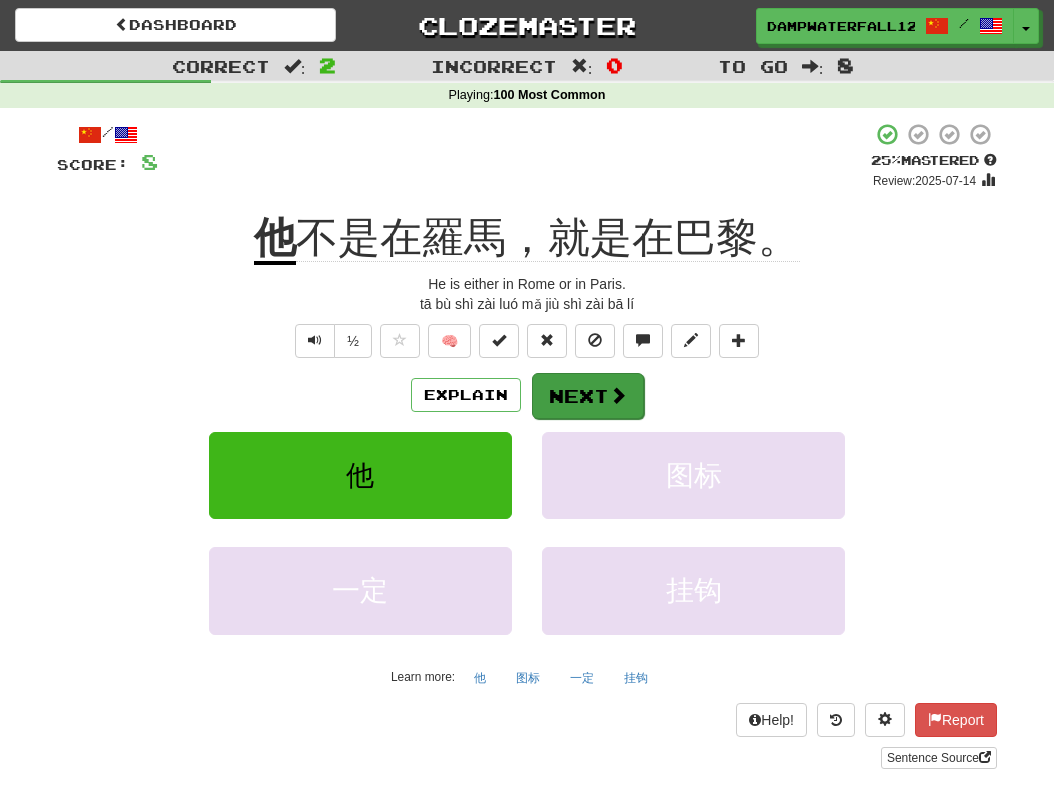 click on "Next" at bounding box center (588, 396) 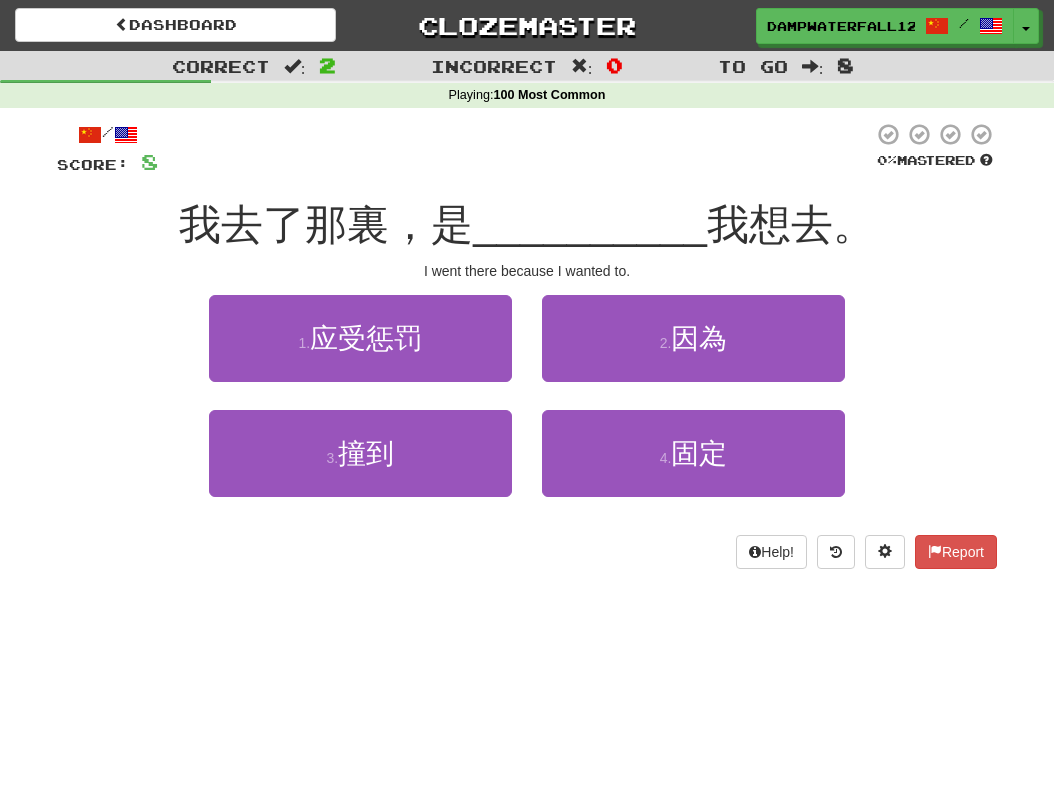 click on "我去了那裏，是" at bounding box center [326, 224] 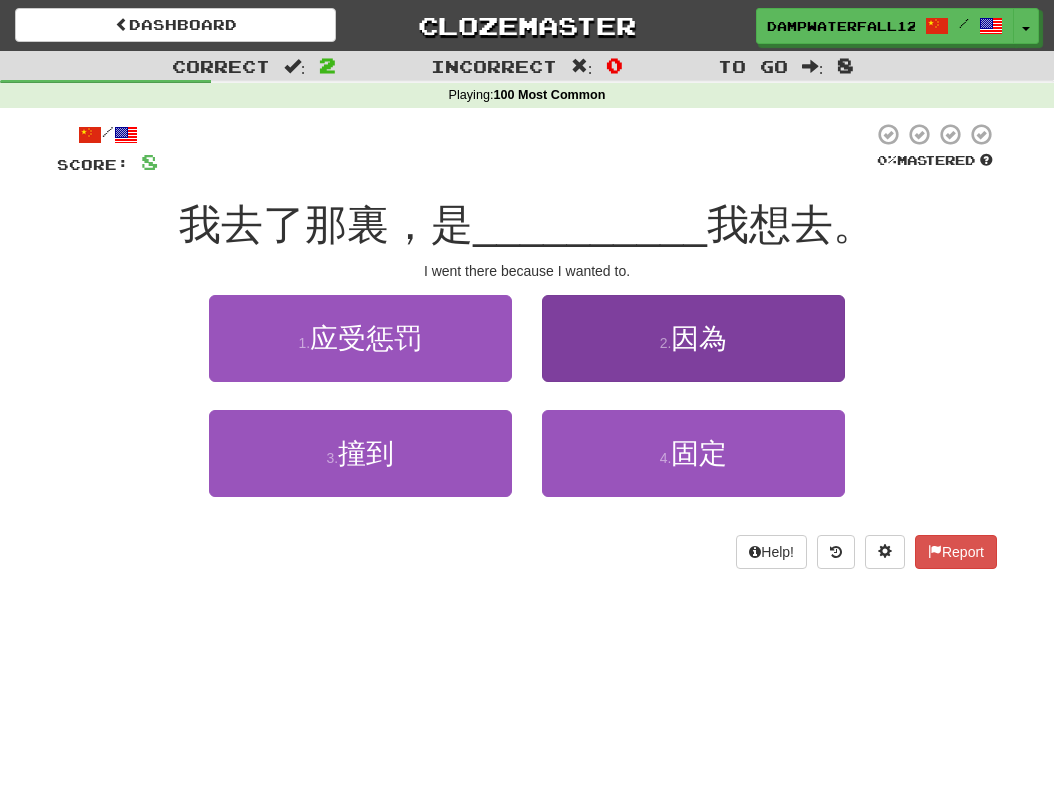 click on "因為" at bounding box center [699, 338] 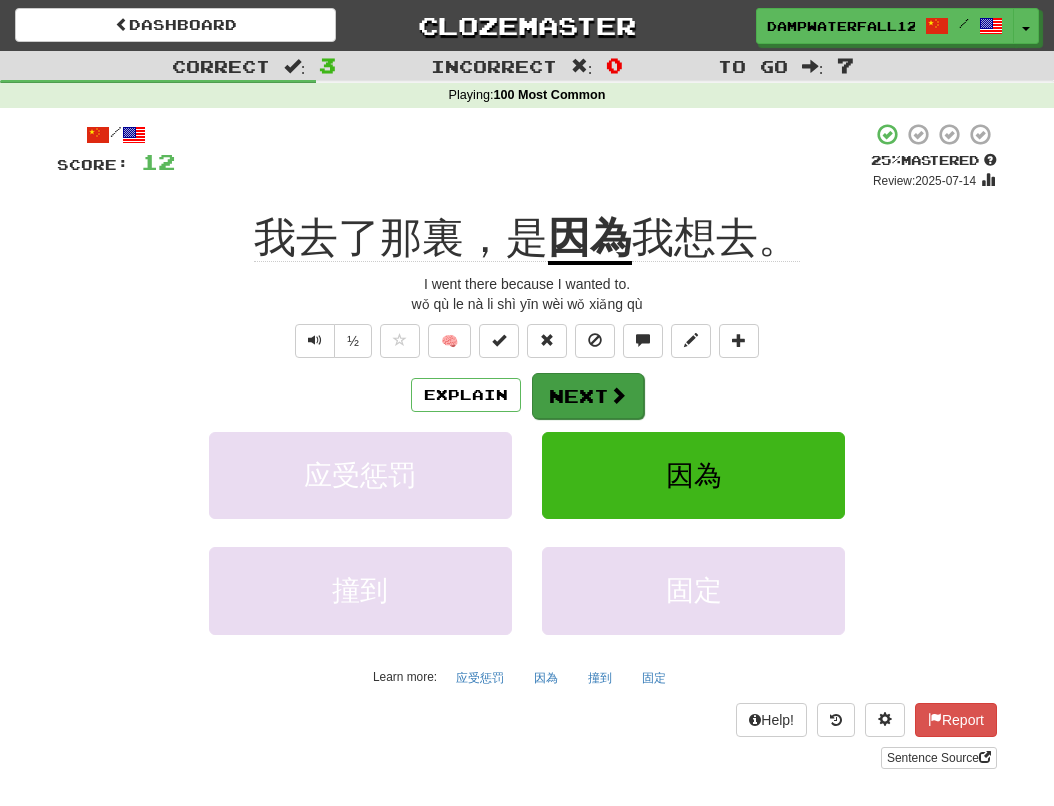 click on "Next" at bounding box center (588, 396) 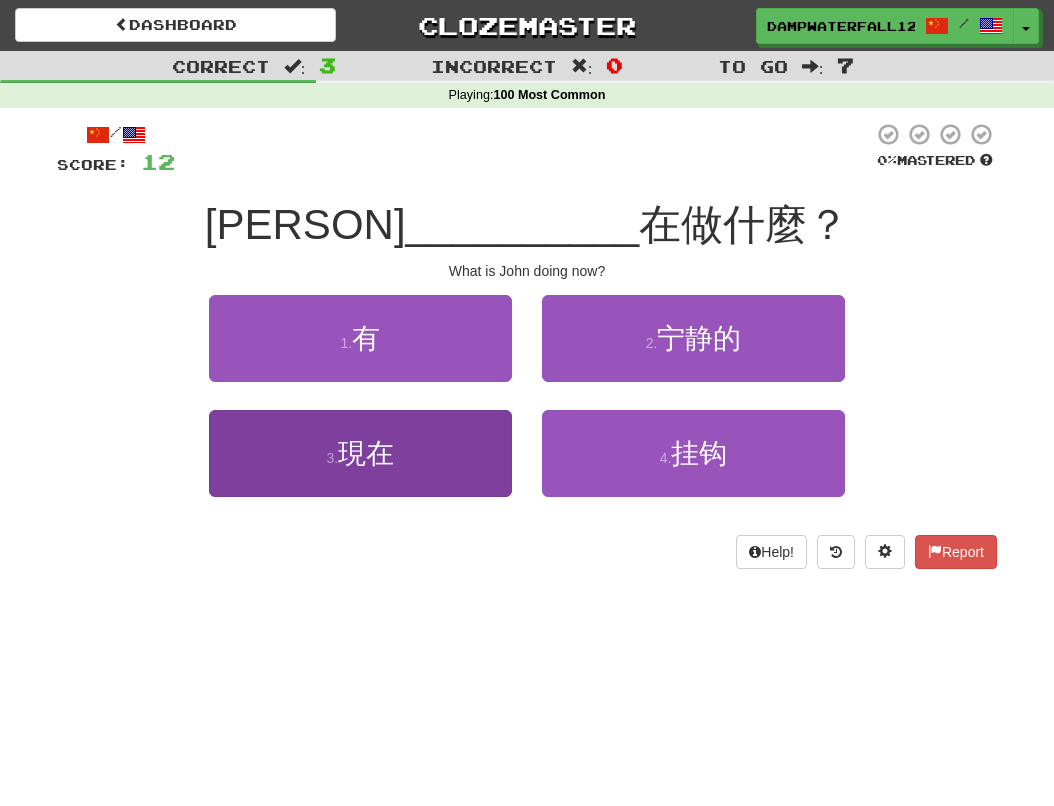 click on "現在" at bounding box center [366, 453] 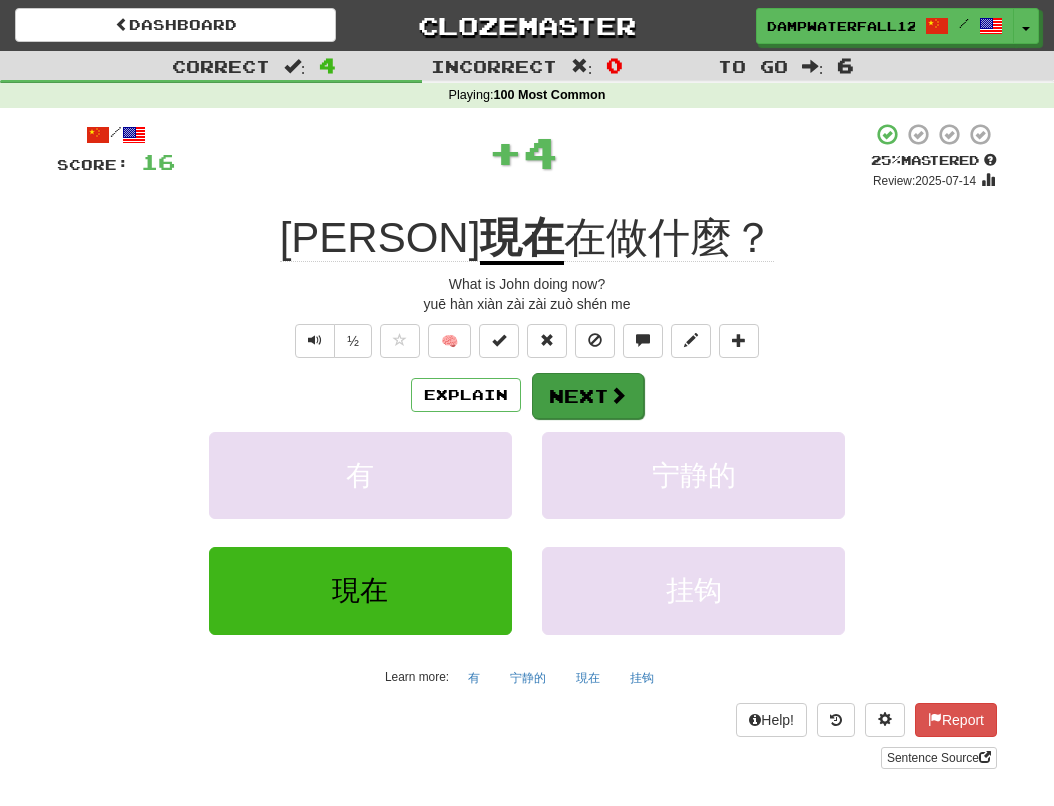 click on "Next" at bounding box center [588, 396] 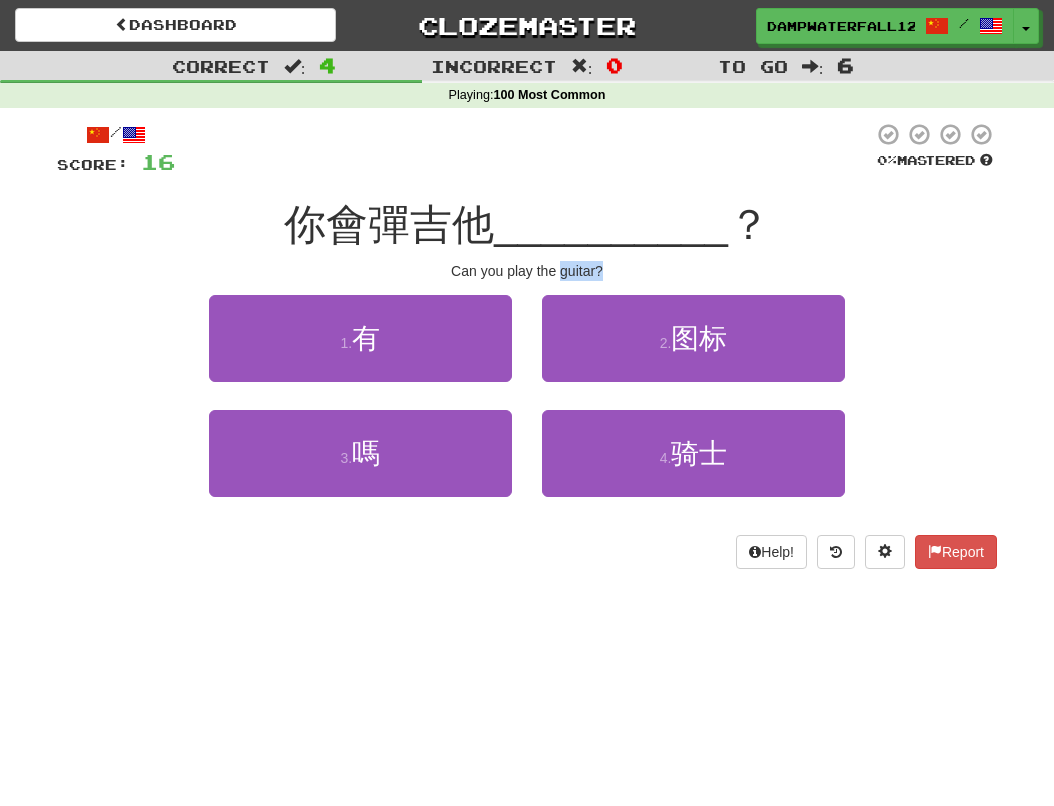 drag, startPoint x: 562, startPoint y: 268, endPoint x: 604, endPoint y: 269, distance: 42.0119 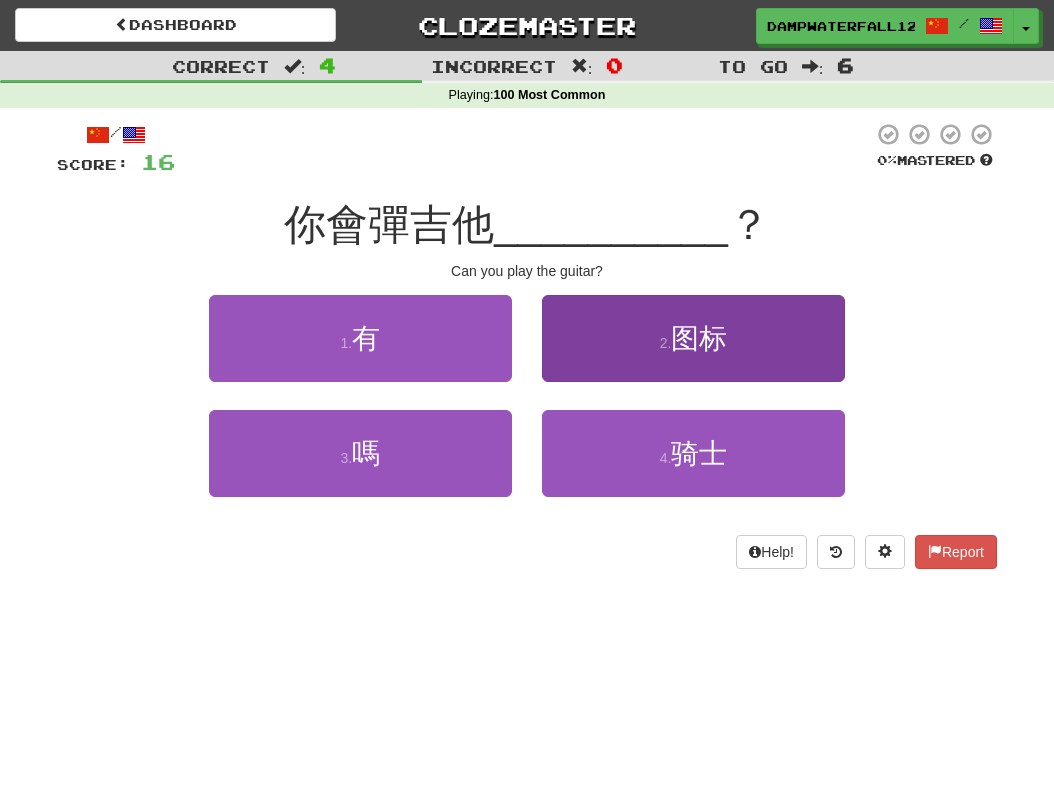 click on "2 .  图标" at bounding box center [693, 338] 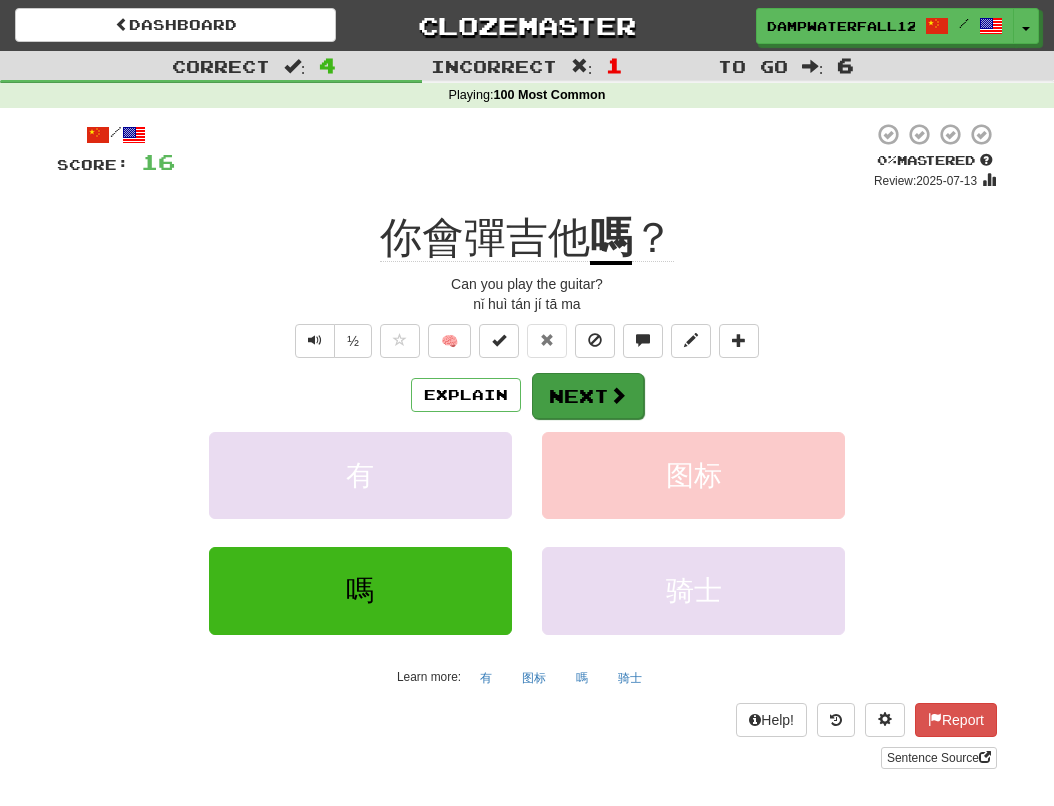 click on "Next" at bounding box center [588, 396] 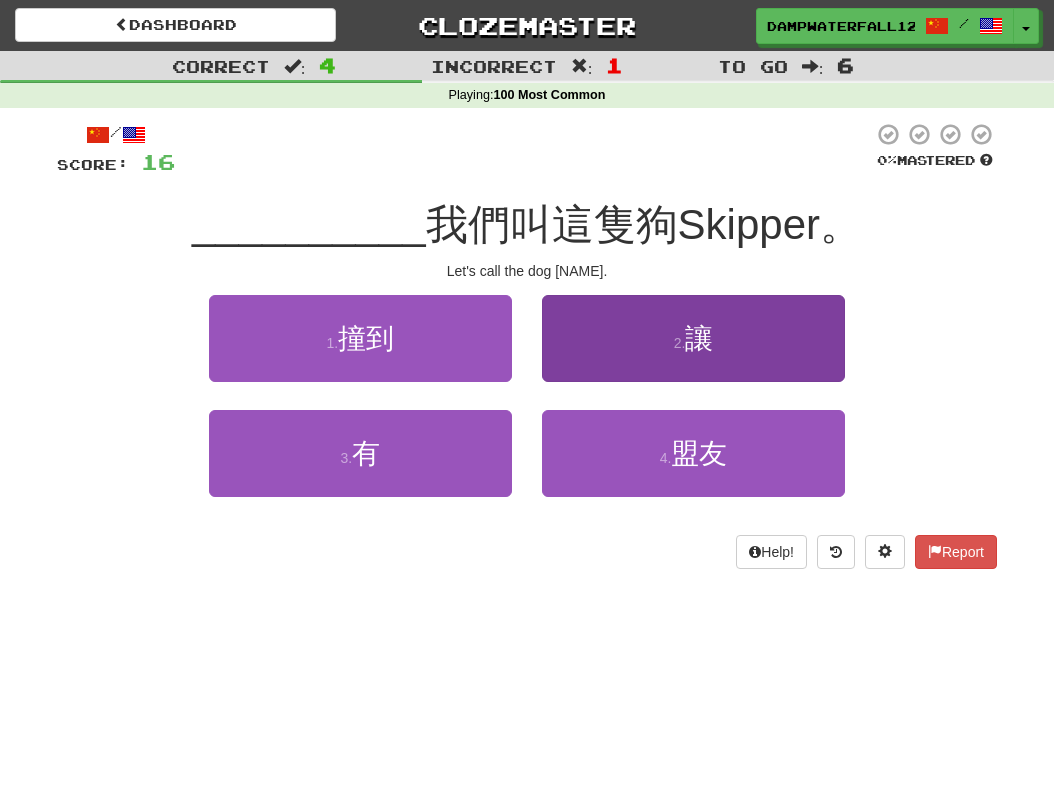 click on "2 .  讓" at bounding box center [693, 338] 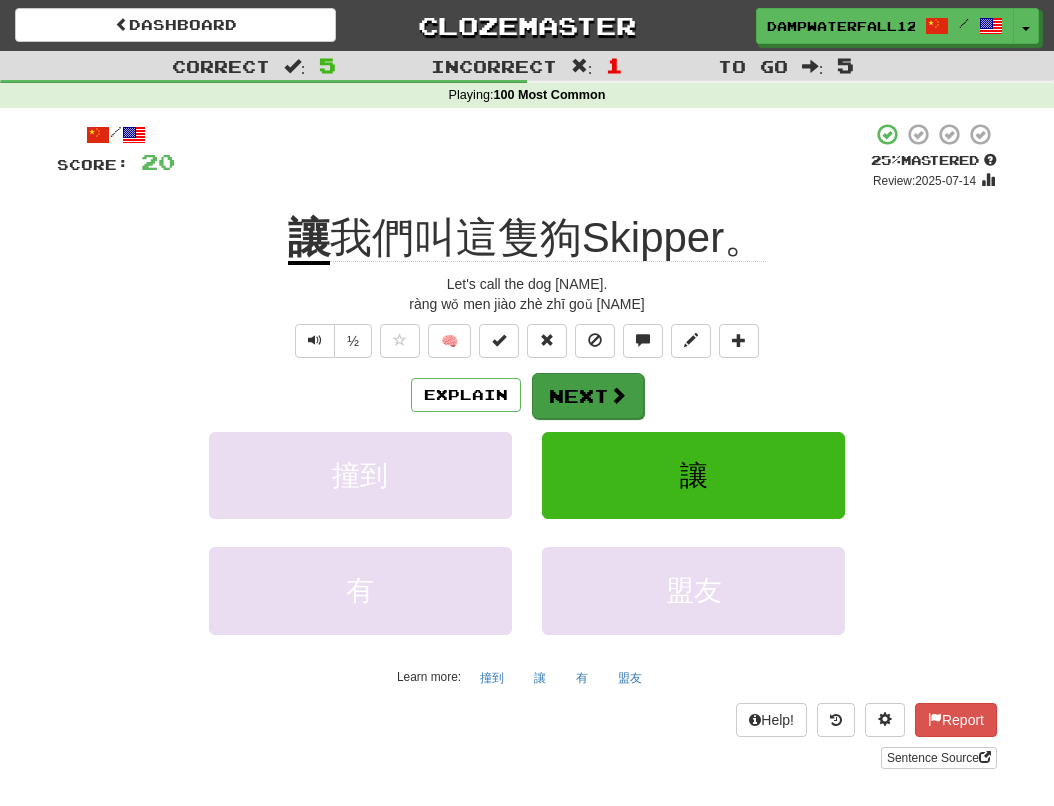click on "Next" at bounding box center [588, 396] 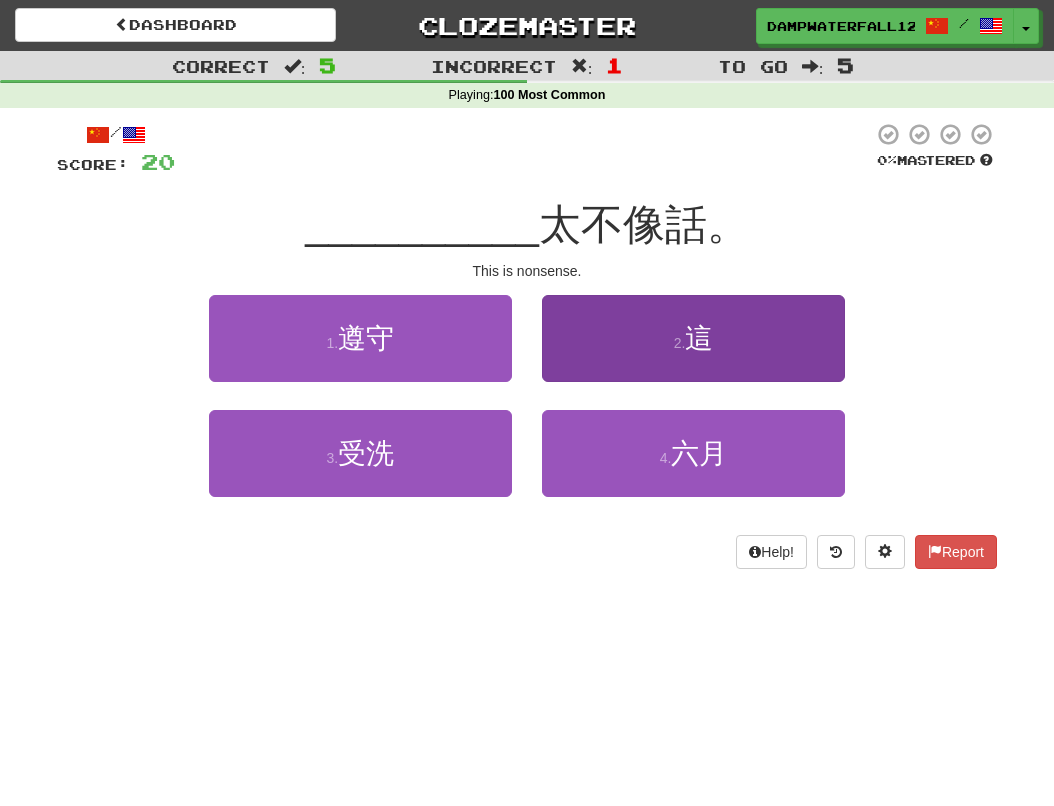 click on "2 .  這" at bounding box center [693, 338] 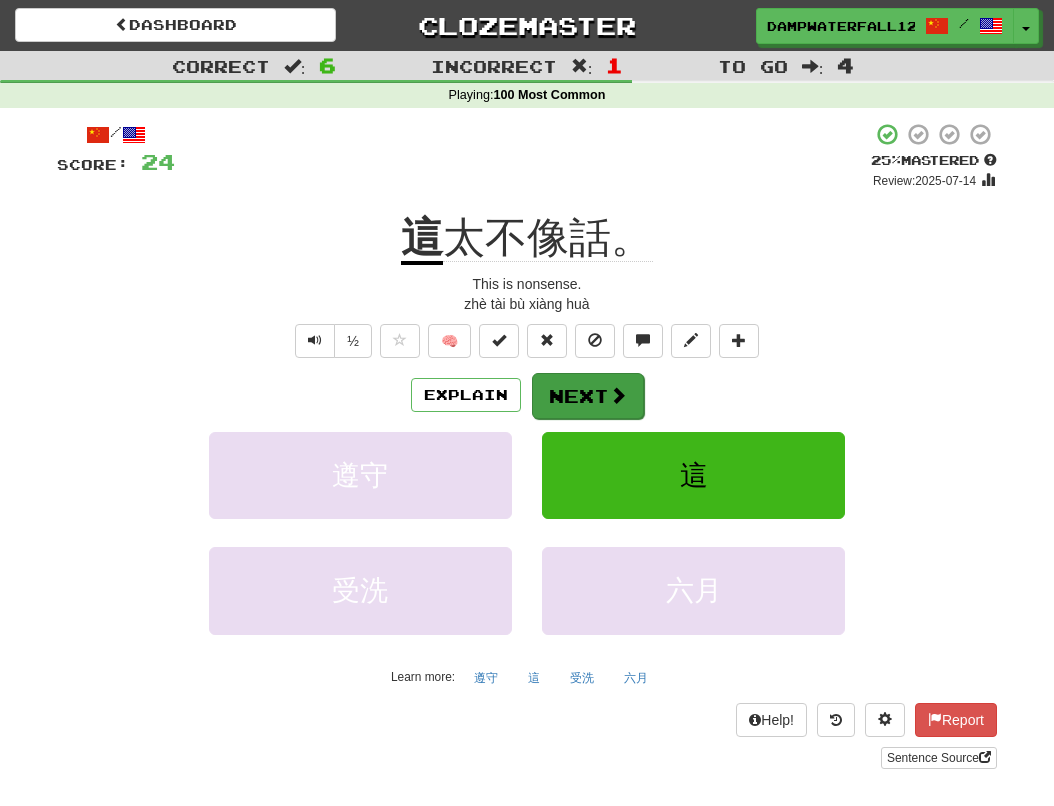 click on "Next" at bounding box center [588, 396] 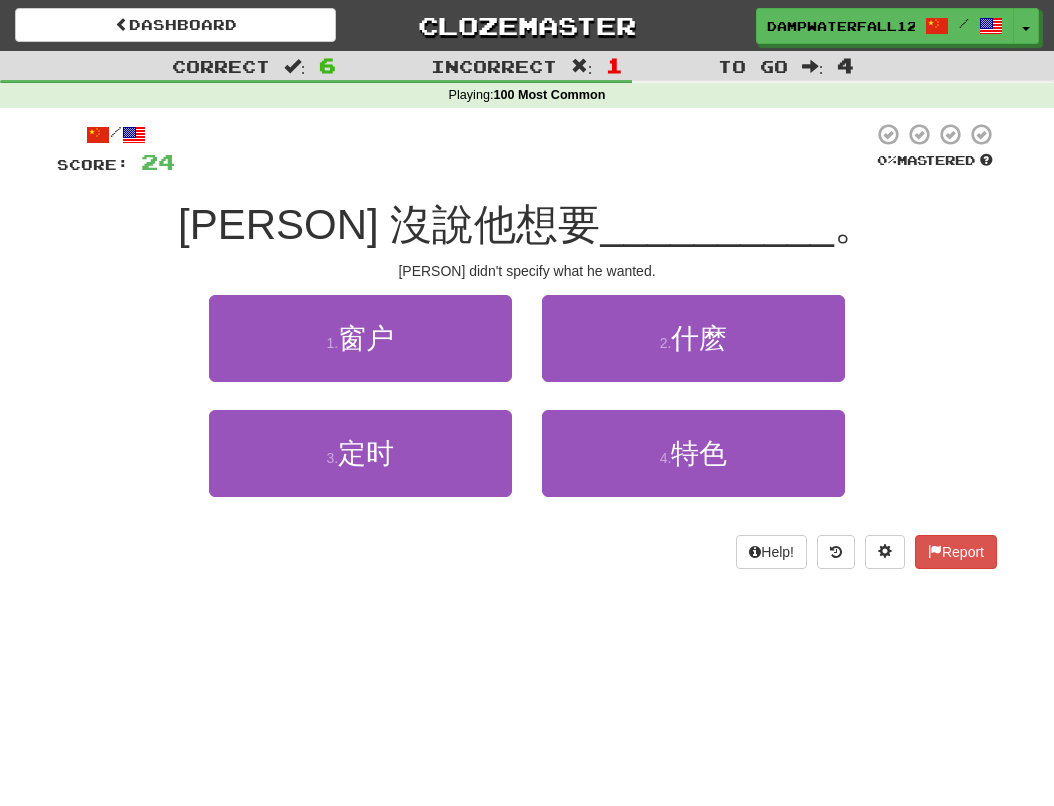 click on "1 .  窗户 2 .  什麽" at bounding box center (527, 352) 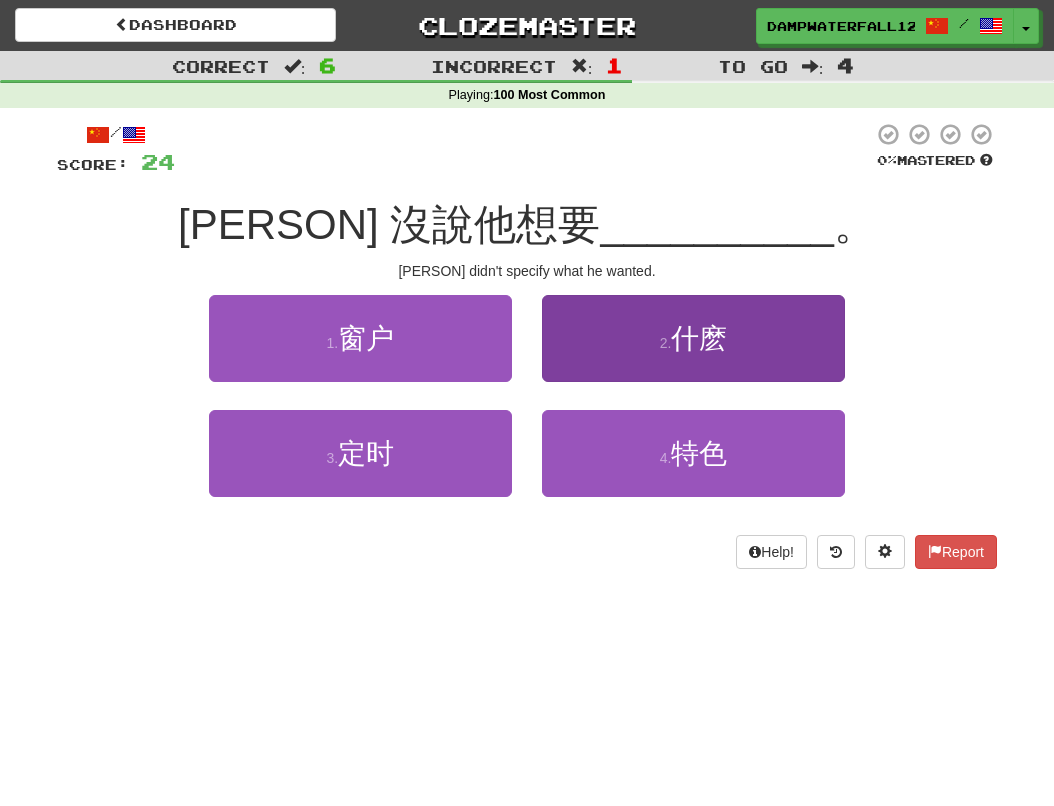 click on "2 .  什麽" at bounding box center [693, 338] 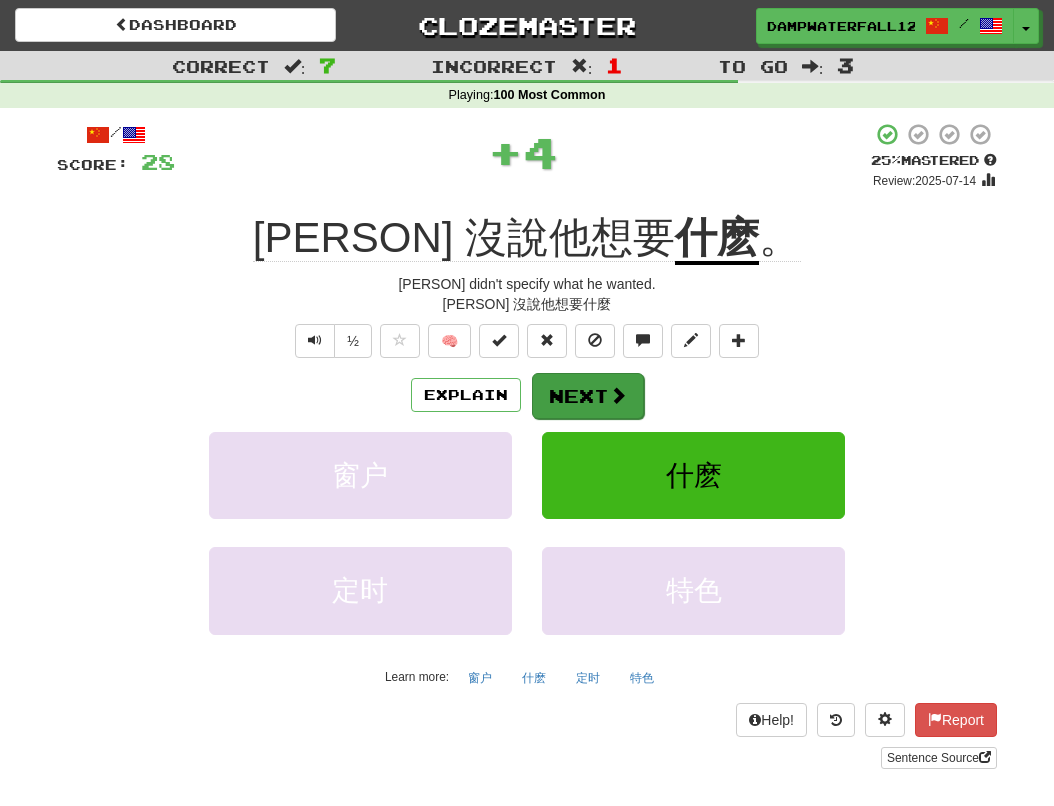 click on "Next" at bounding box center (588, 396) 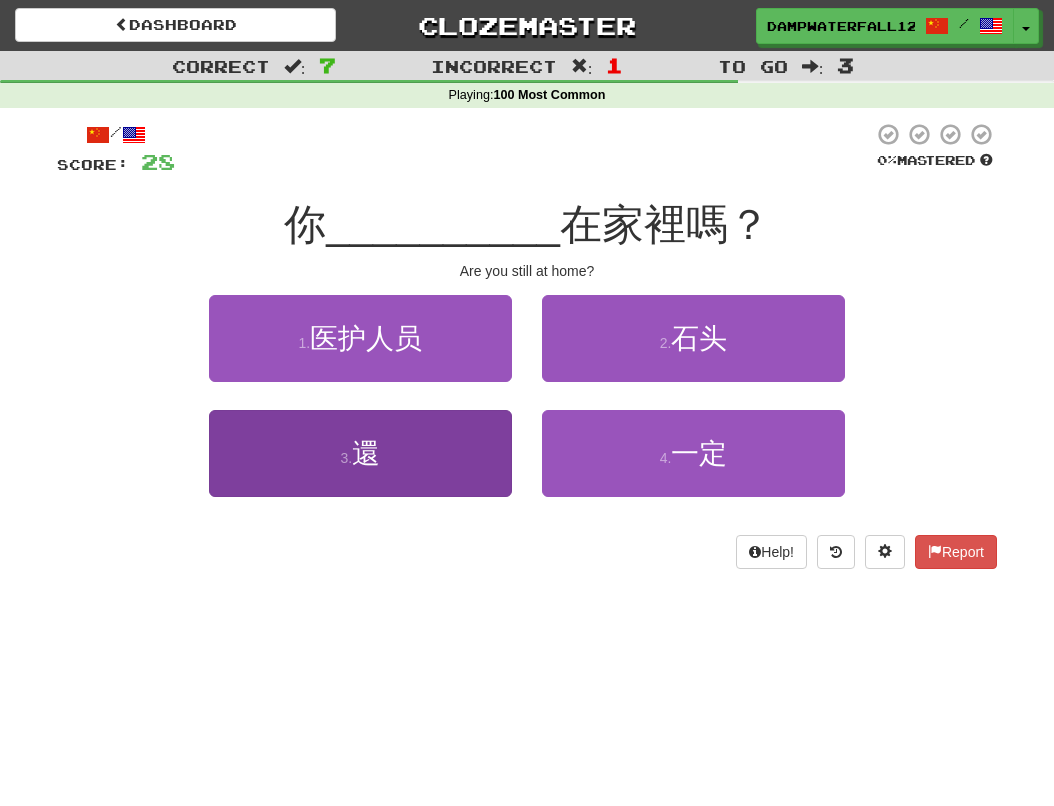 click on "3 .  還" at bounding box center (360, 453) 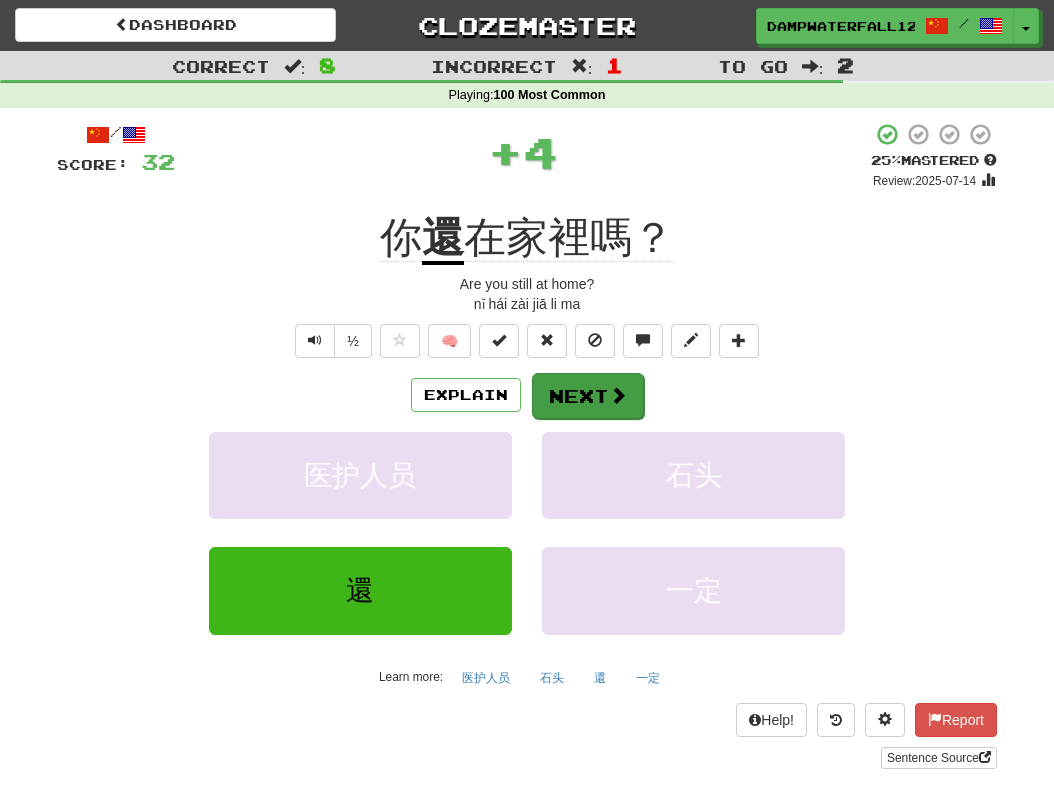 click on "Next" at bounding box center (588, 396) 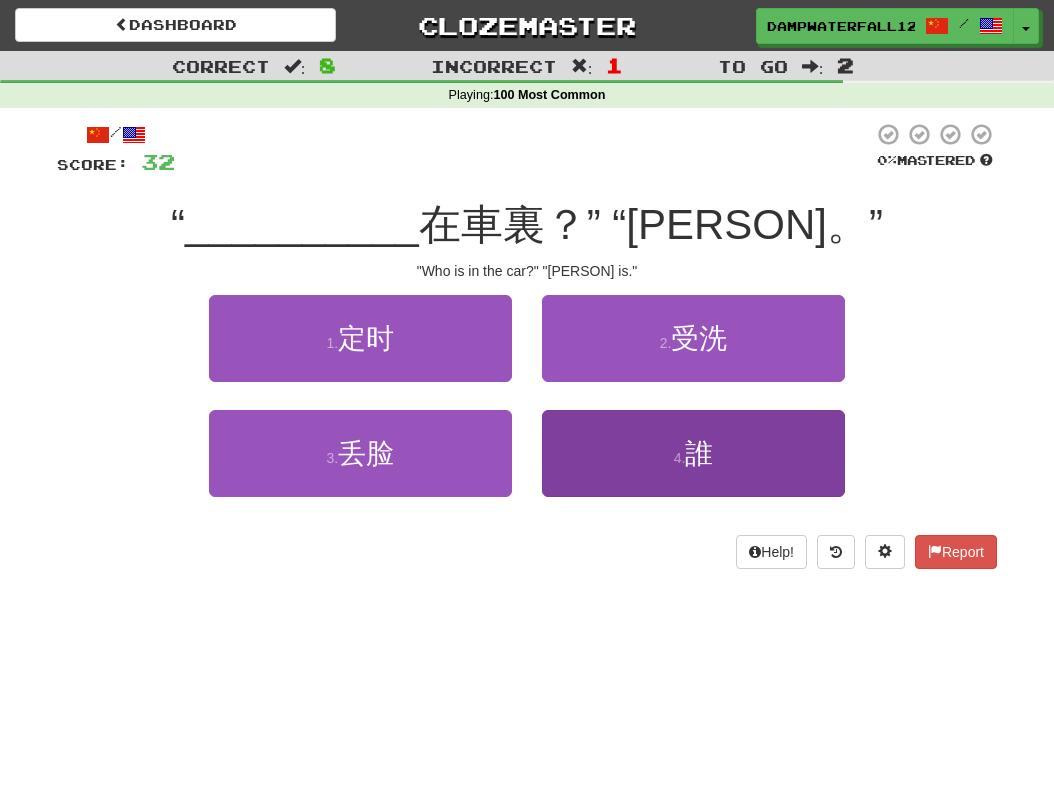 click on "4 .  誰" at bounding box center (693, 453) 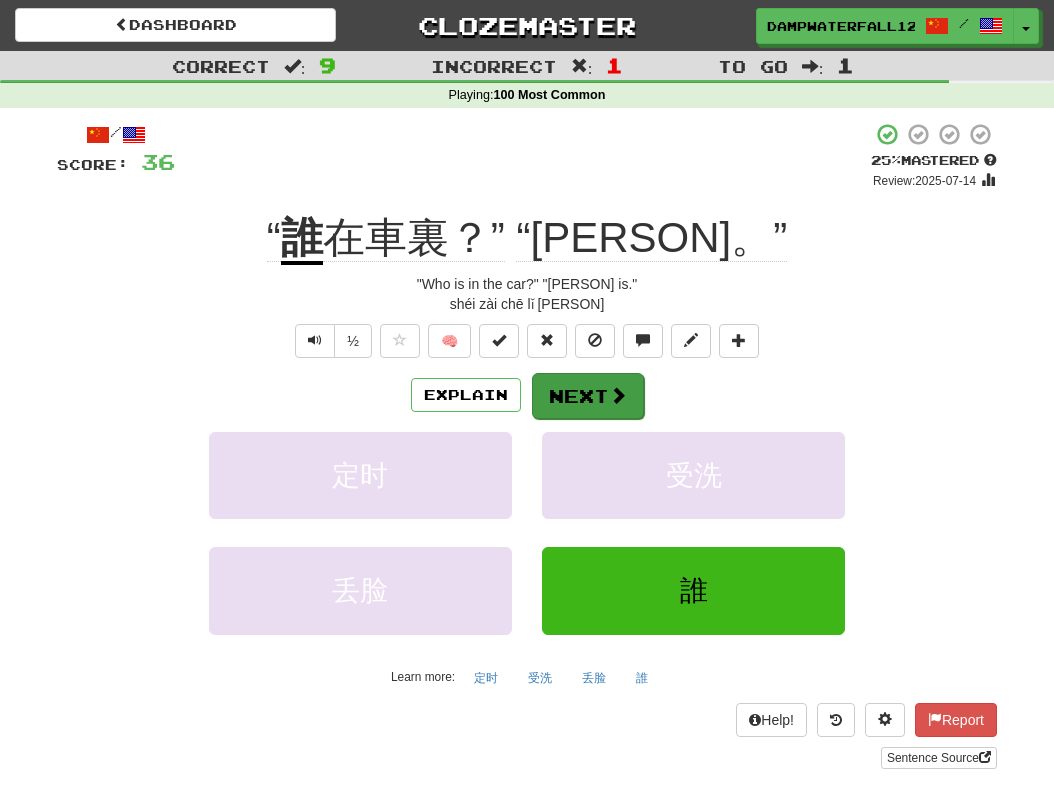 click on "Next" at bounding box center (588, 396) 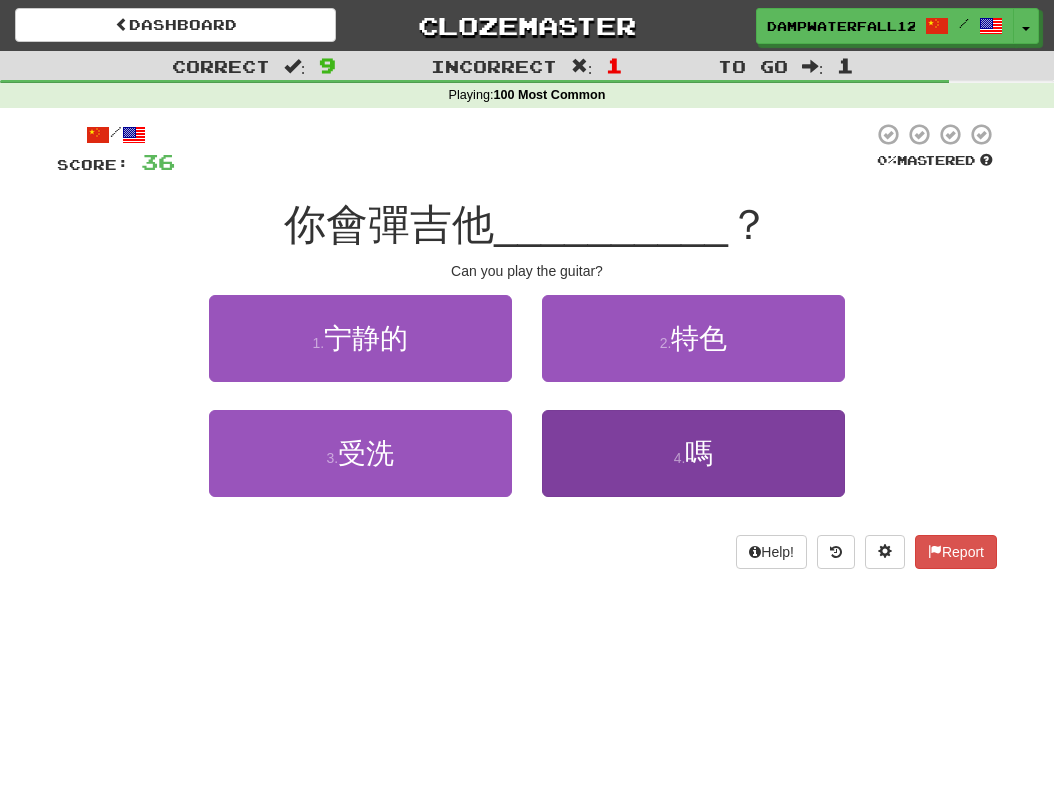 click on "4 .  嗎" at bounding box center (693, 453) 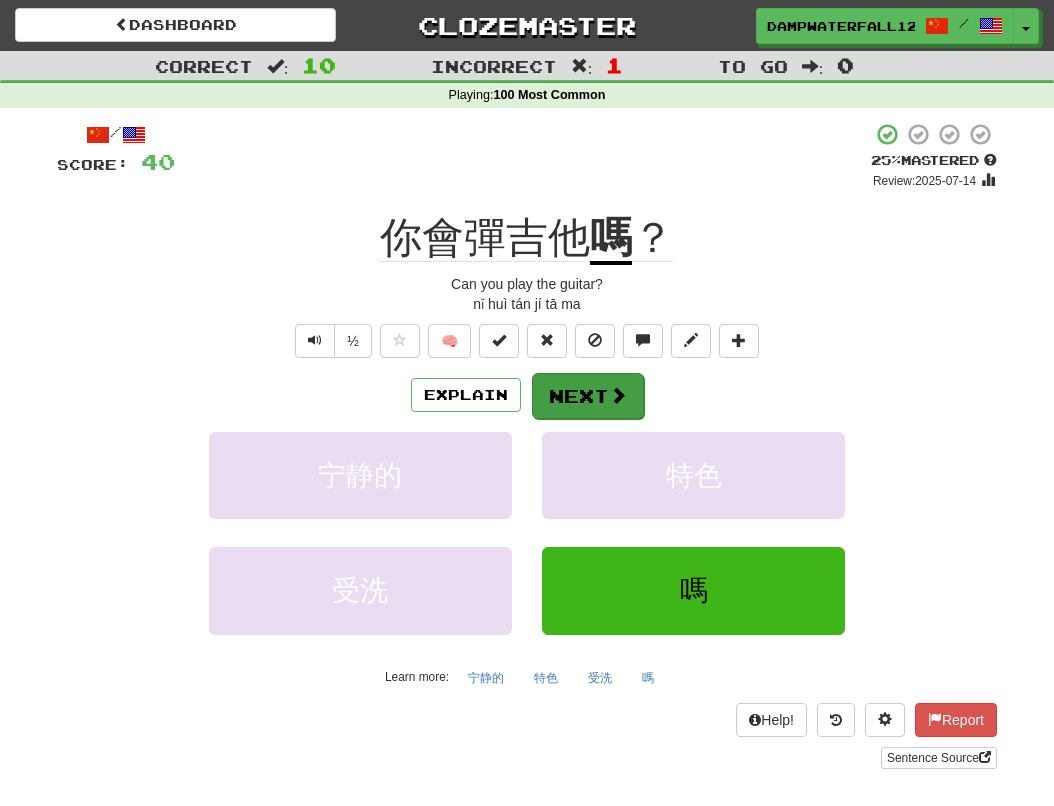click at bounding box center (618, 395) 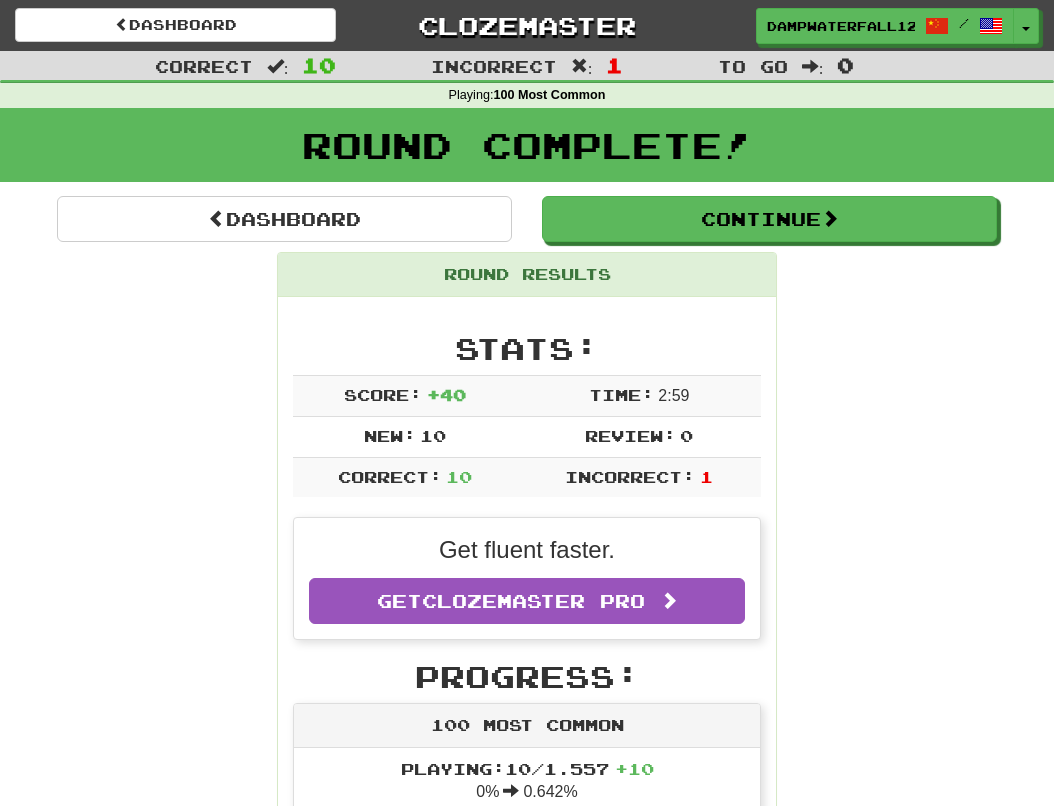 scroll, scrollTop: 0, scrollLeft: 0, axis: both 